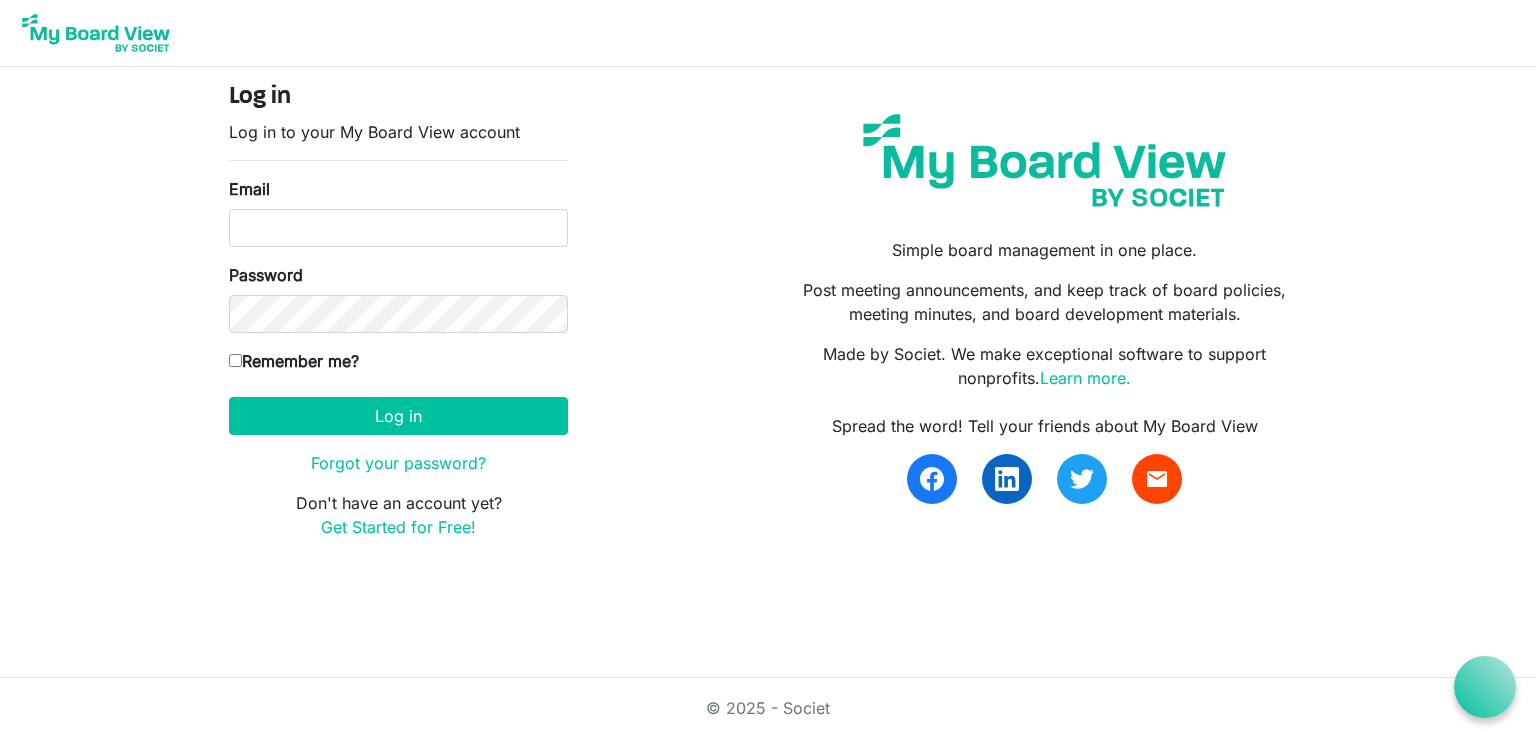 scroll, scrollTop: 0, scrollLeft: 0, axis: both 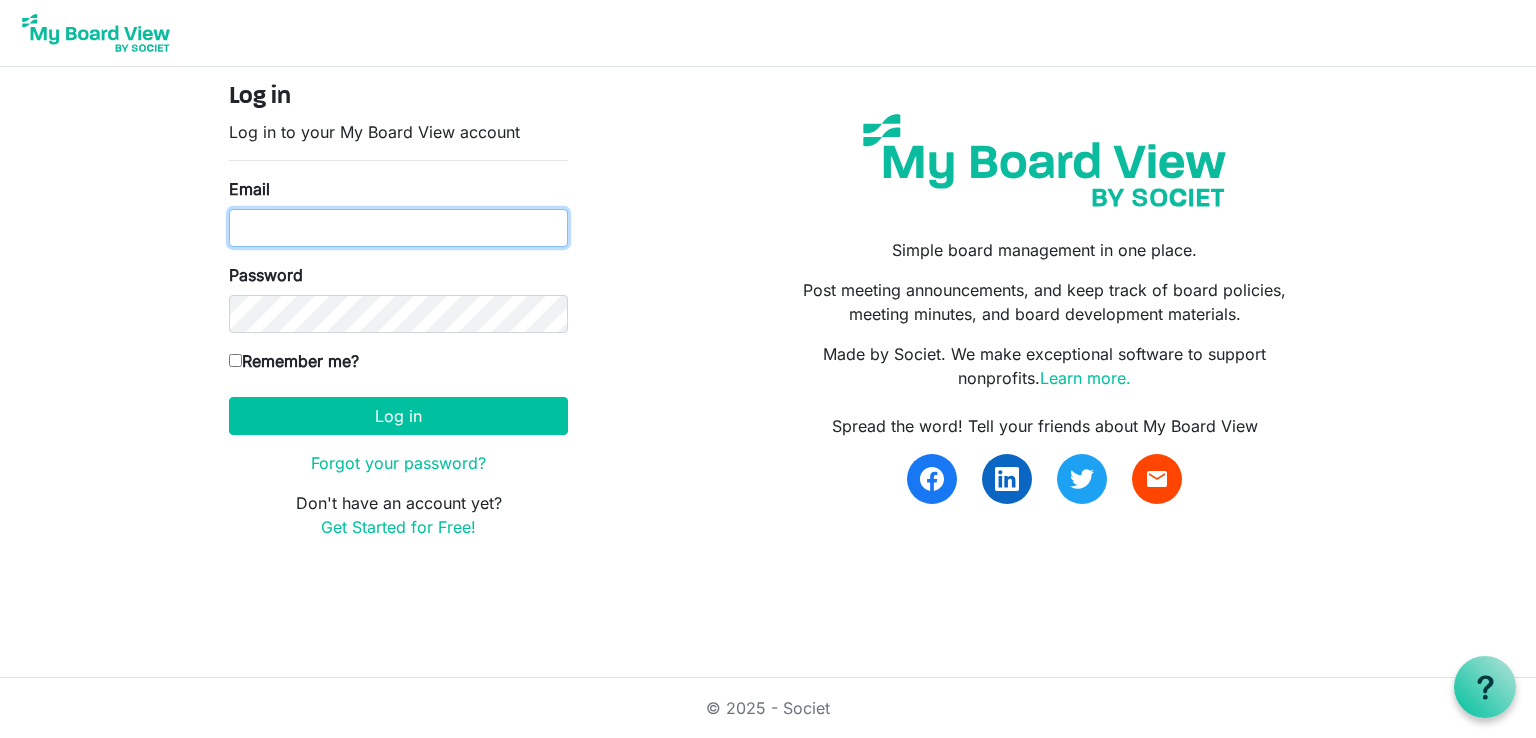click on "Email" at bounding box center (398, 228) 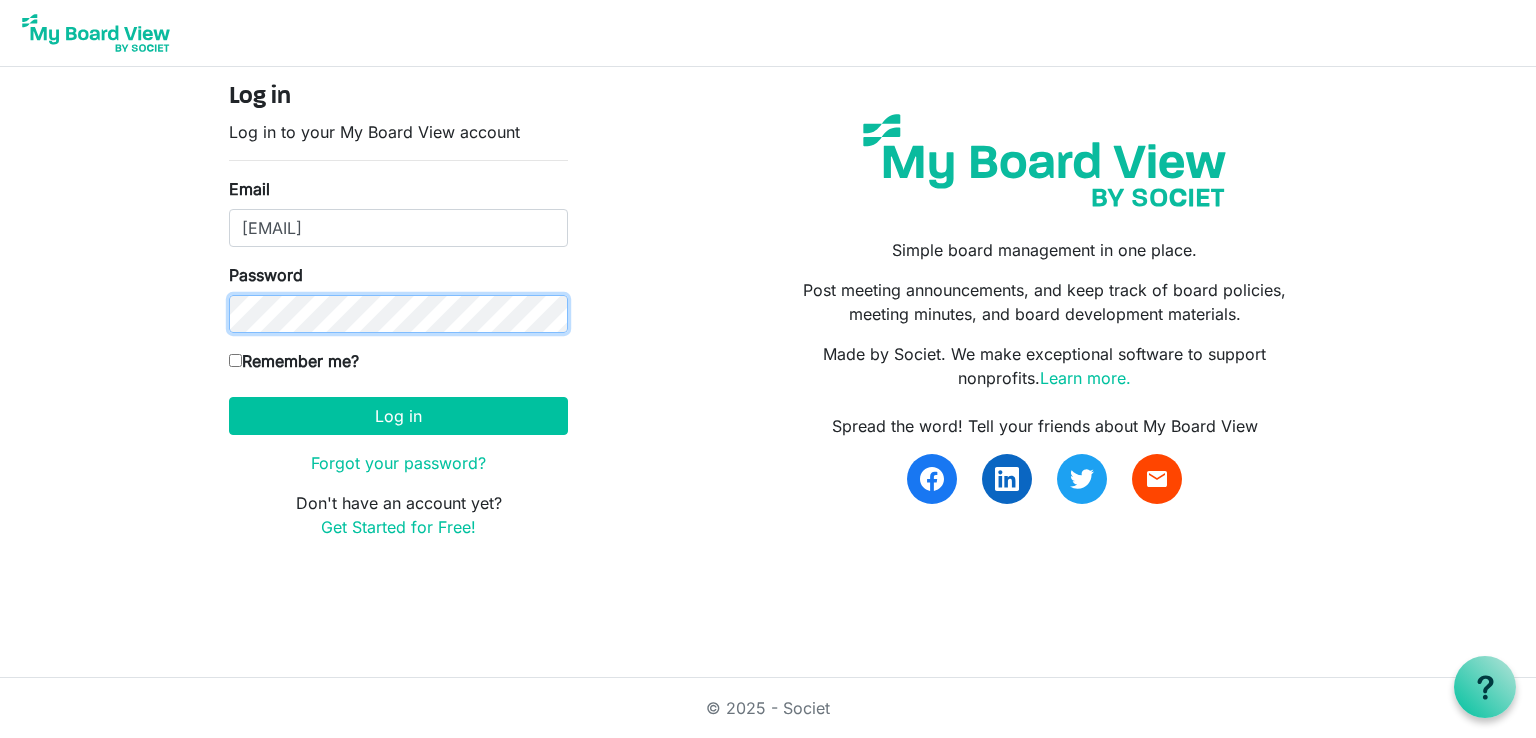 click on "Log in" at bounding box center (398, 416) 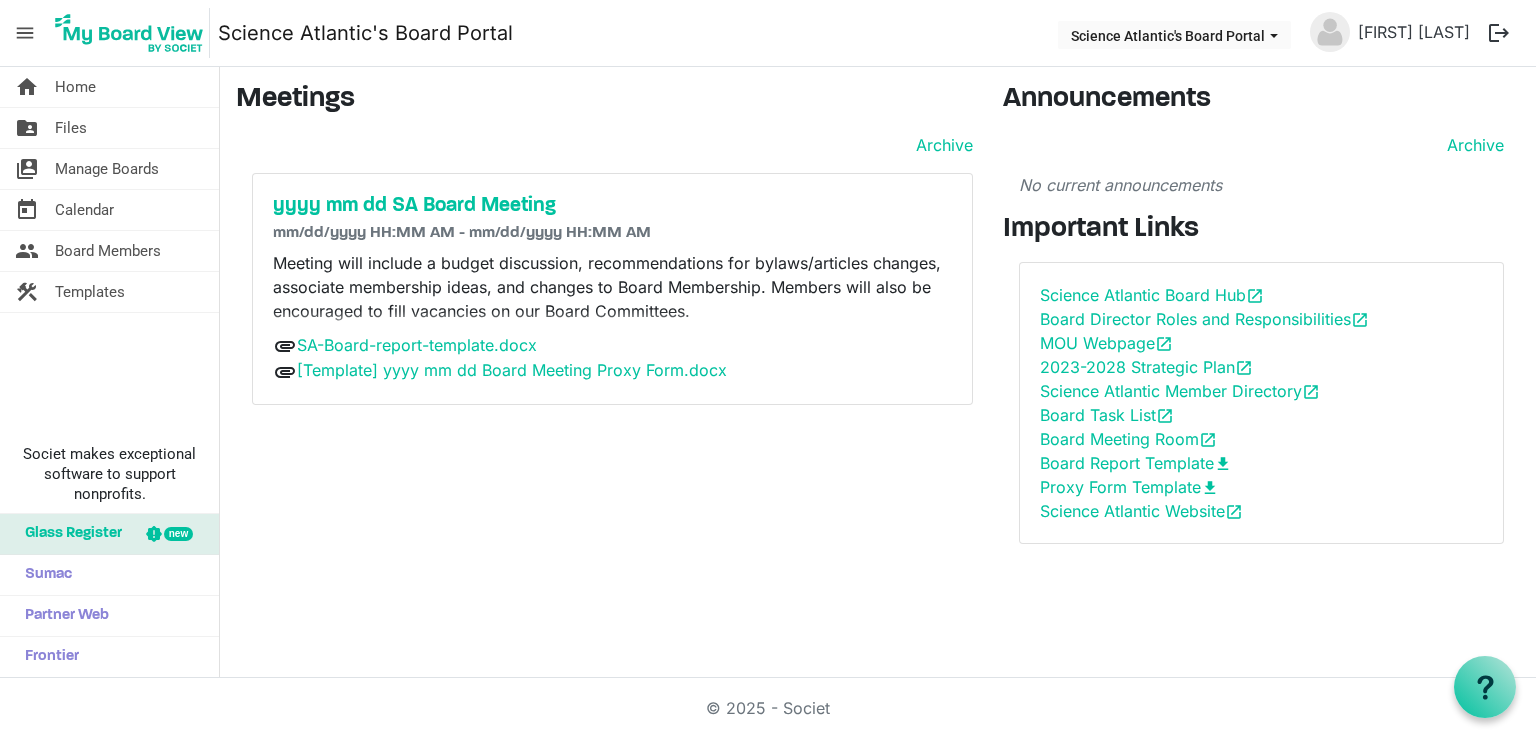 scroll, scrollTop: 0, scrollLeft: 0, axis: both 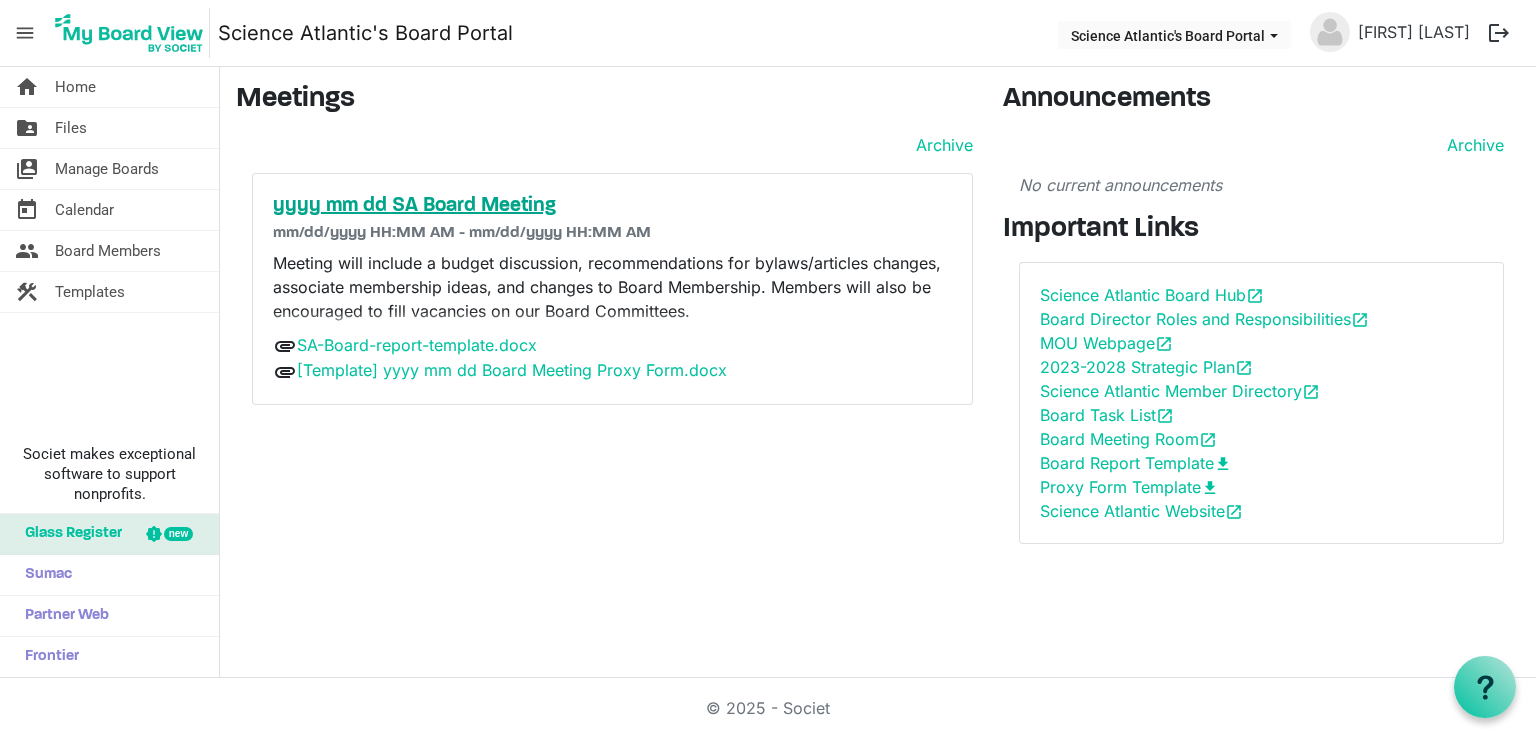 click on "yyyy mm dd SA Board Meeting" at bounding box center [612, 206] 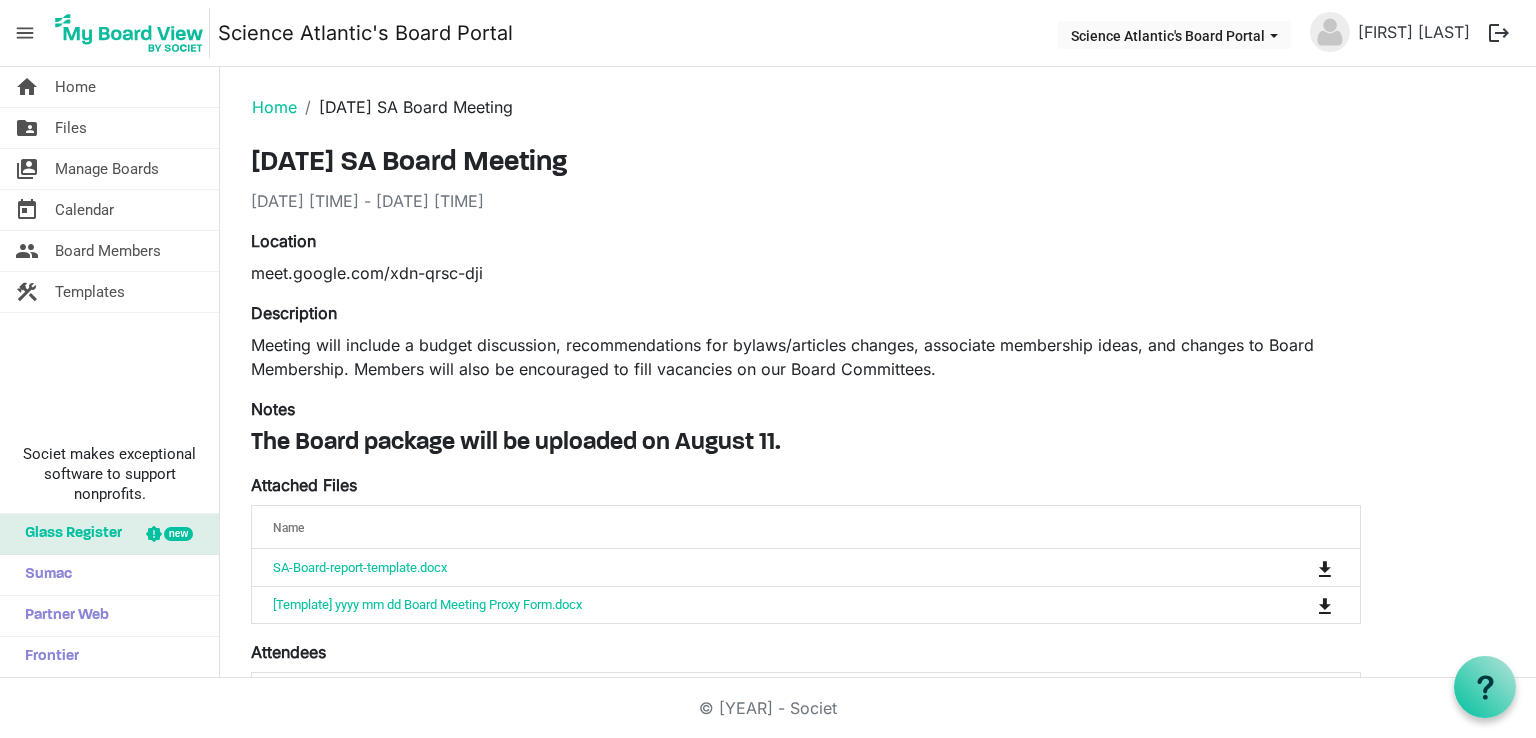 scroll, scrollTop: 0, scrollLeft: 0, axis: both 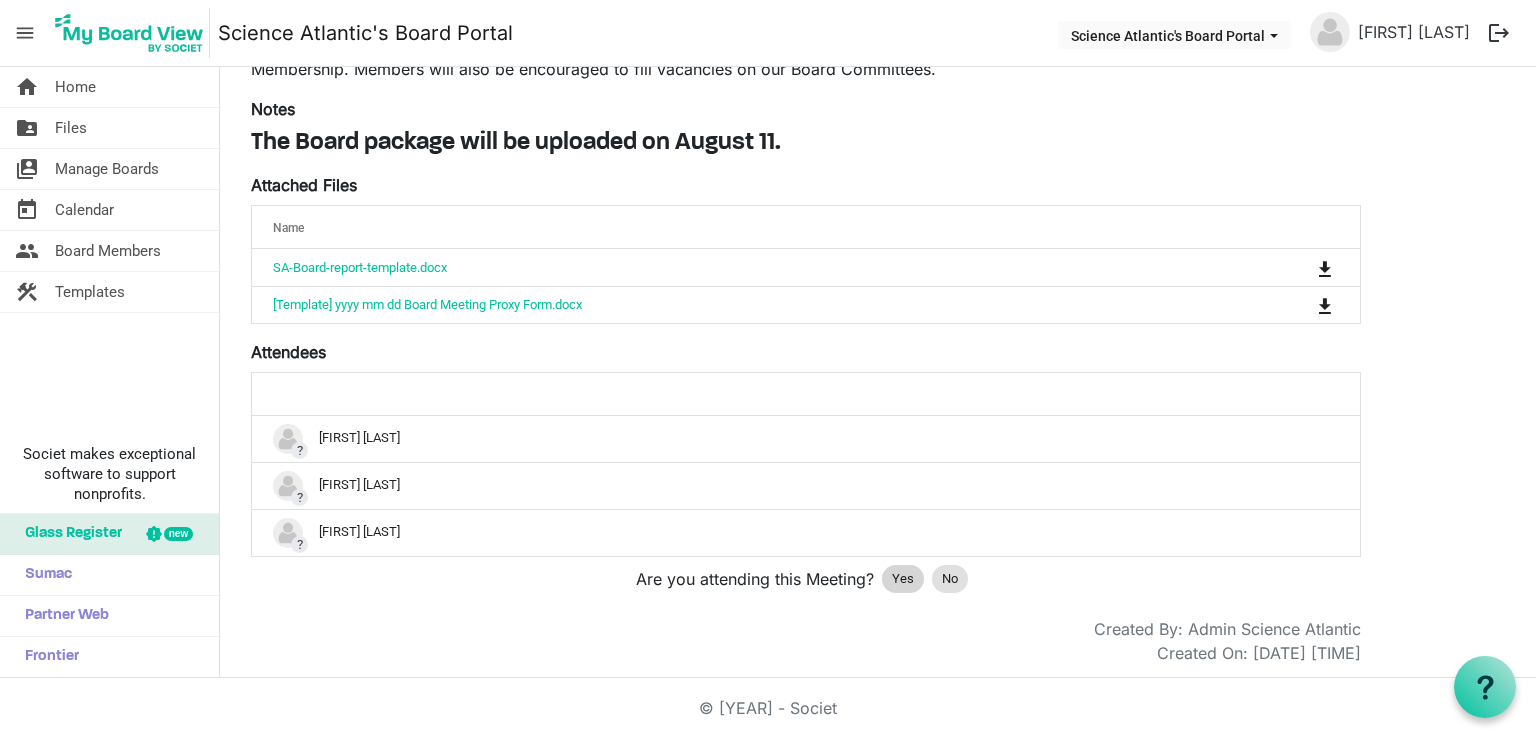click on "Yes" at bounding box center [903, 579] 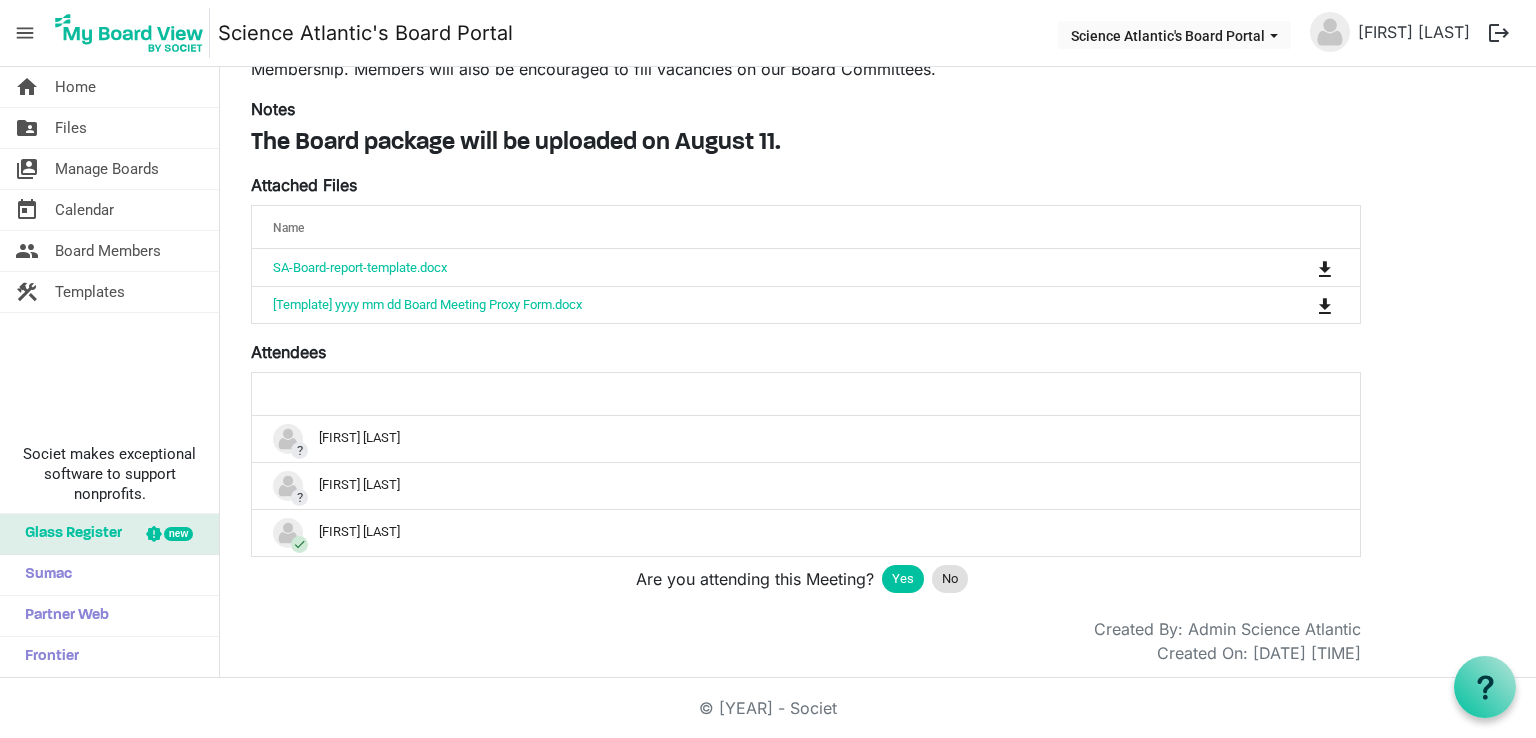 scroll, scrollTop: 0, scrollLeft: 0, axis: both 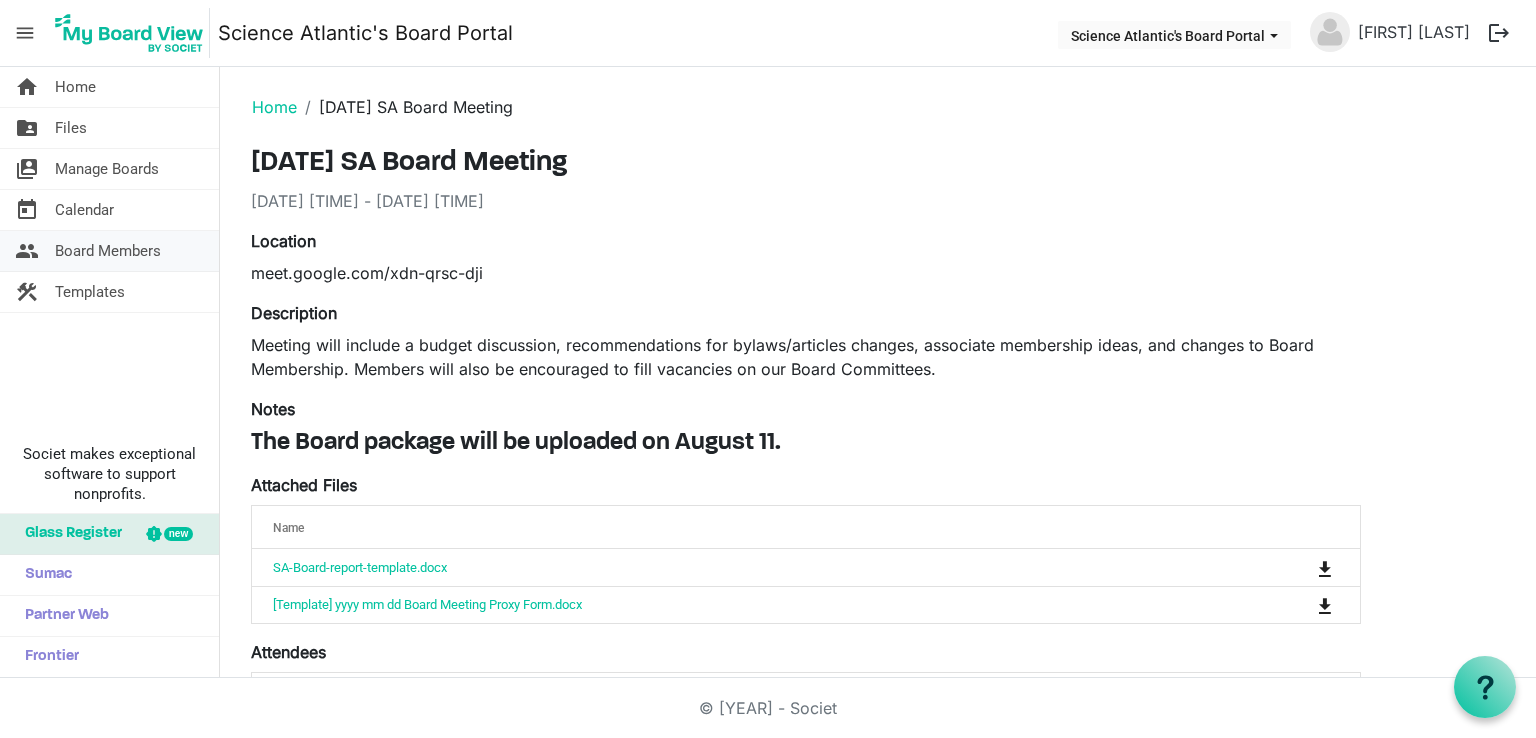 click on "Board Members" at bounding box center [108, 251] 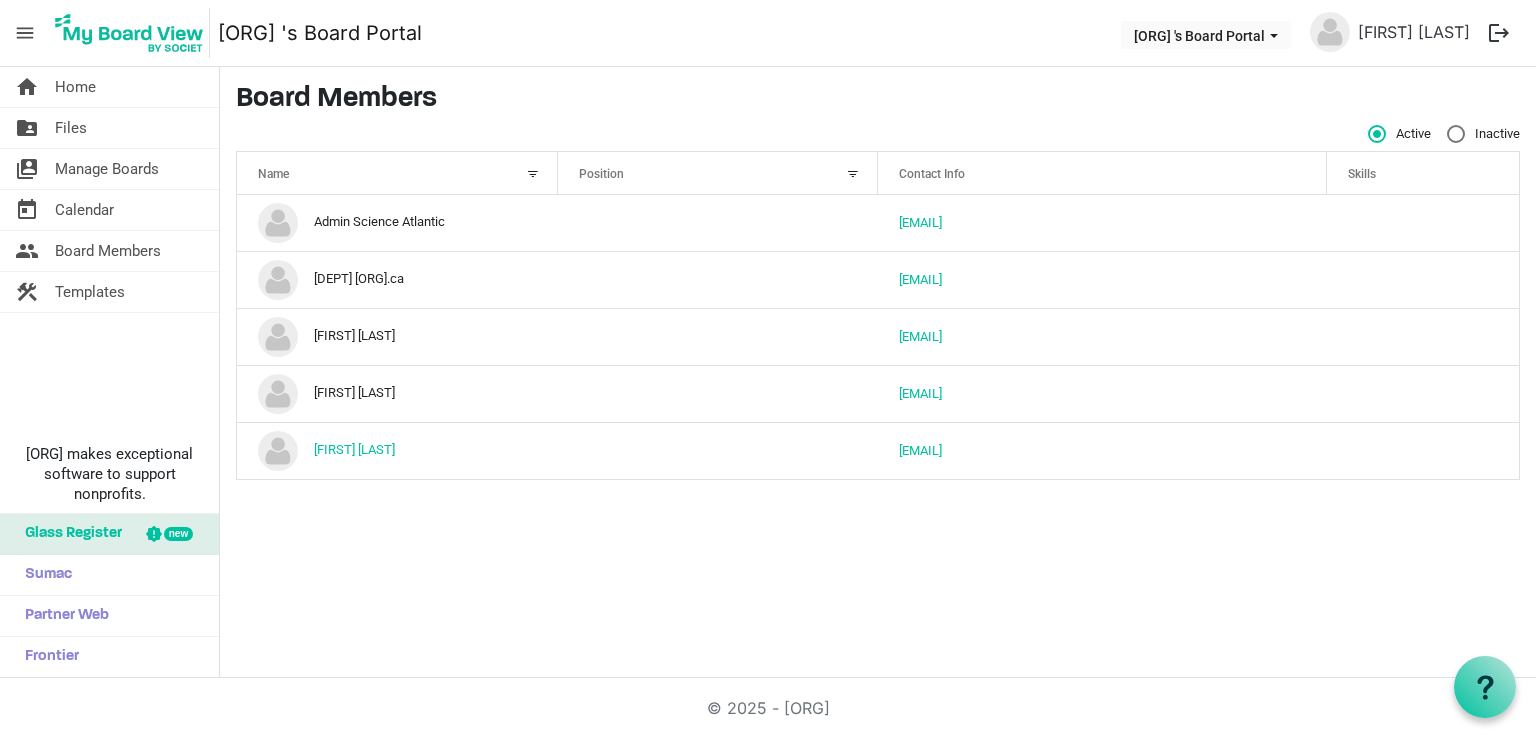 scroll, scrollTop: 0, scrollLeft: 0, axis: both 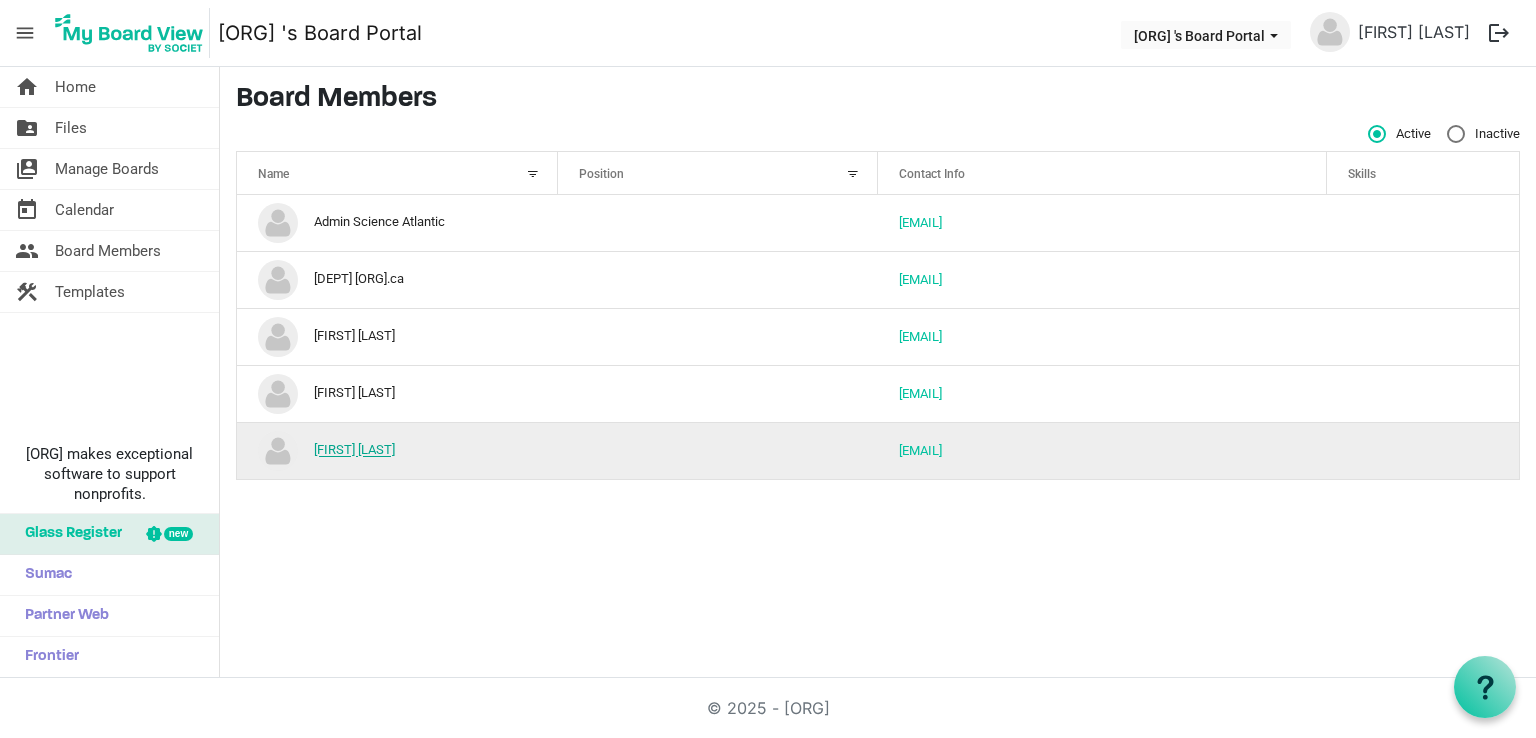 click on "Sabrina Sgambati" at bounding box center (354, 450) 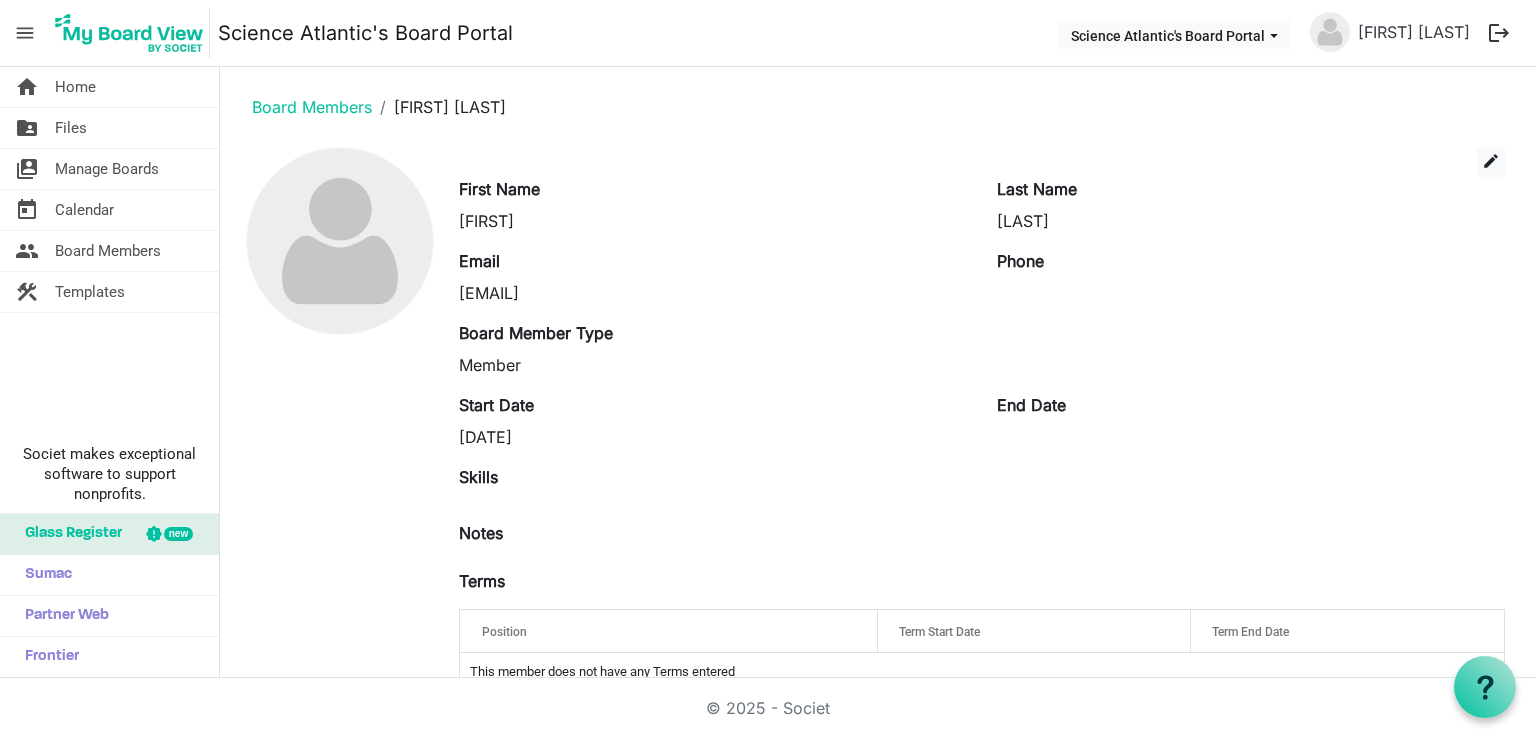 scroll, scrollTop: 0, scrollLeft: 0, axis: both 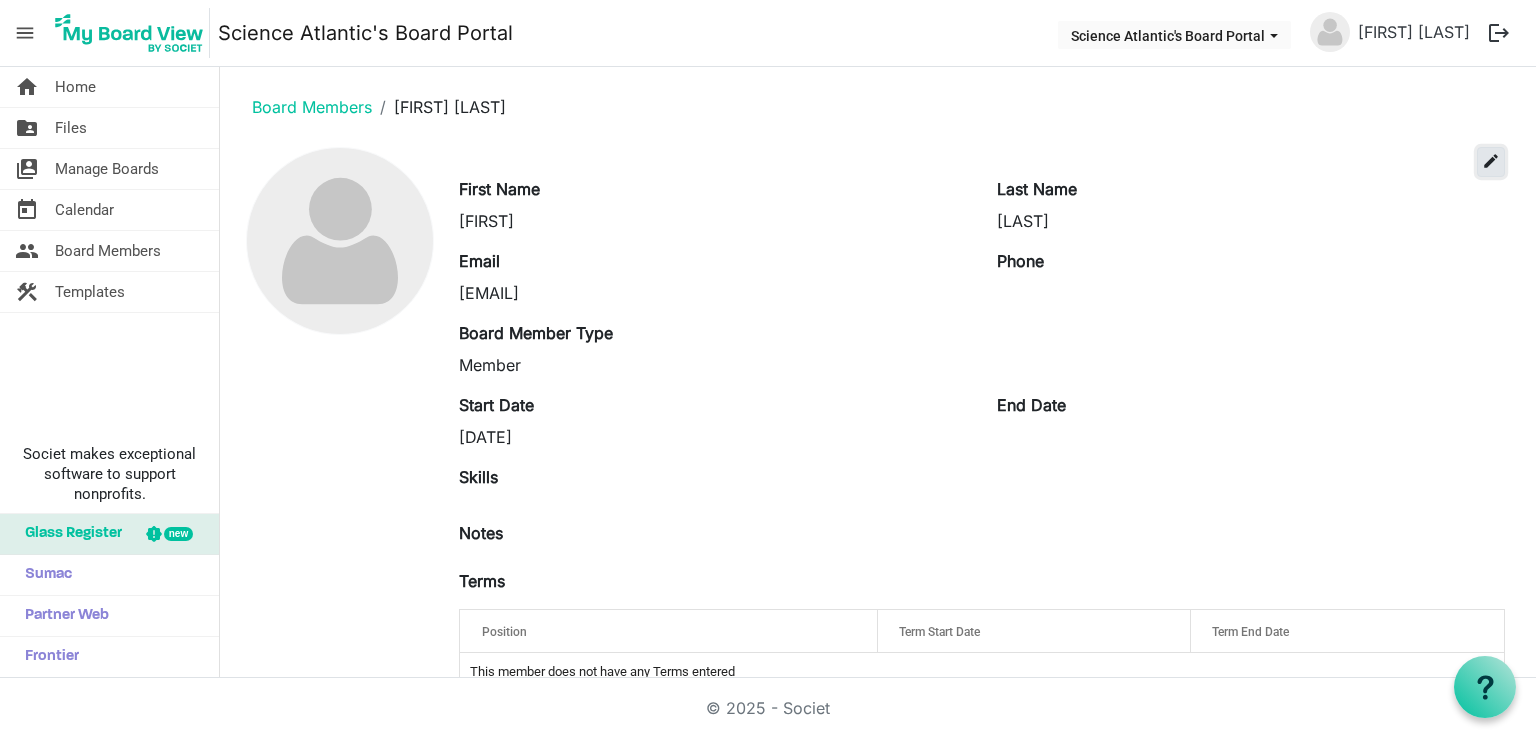 click on "edit" at bounding box center (1491, 161) 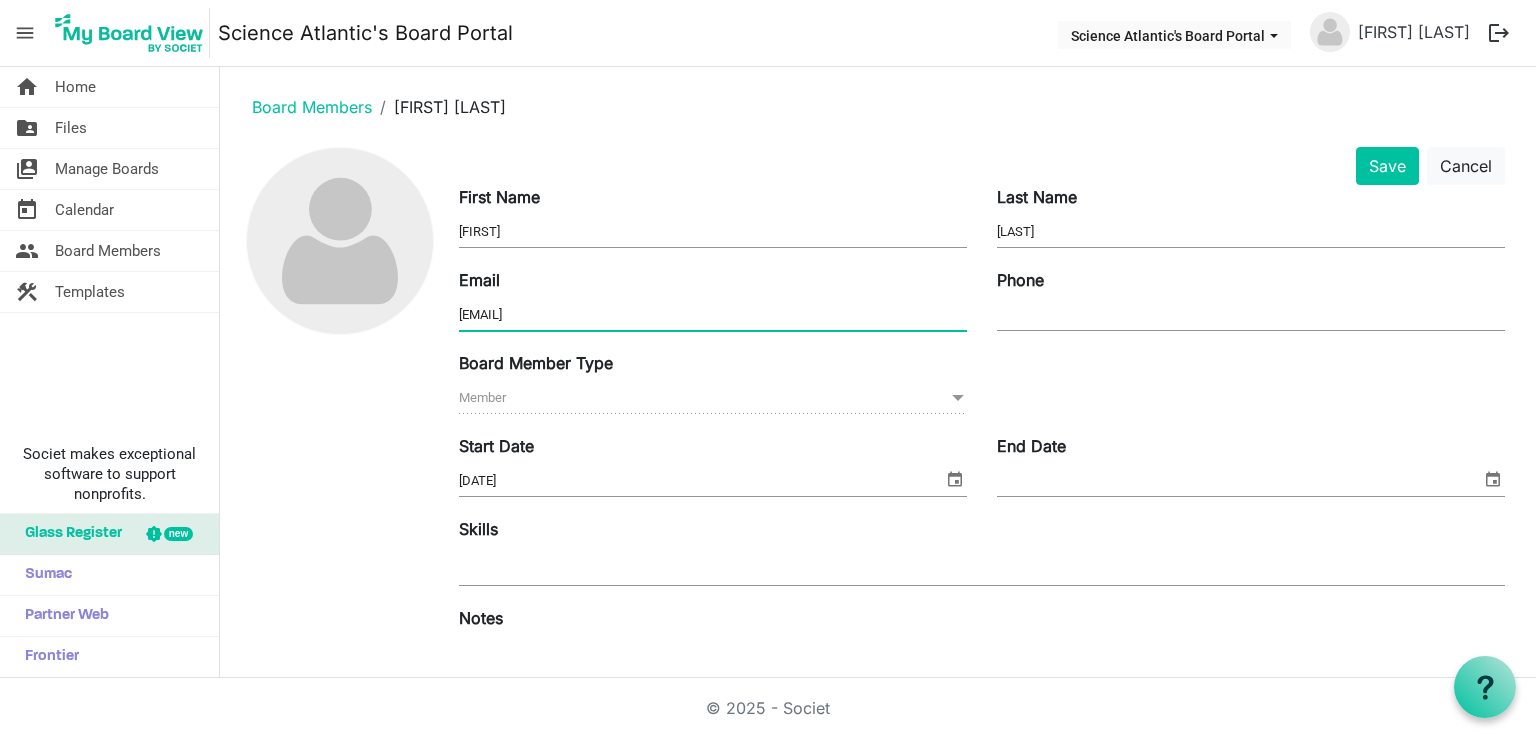 click on "ssgambati23@gmail.com" at bounding box center (713, 315) 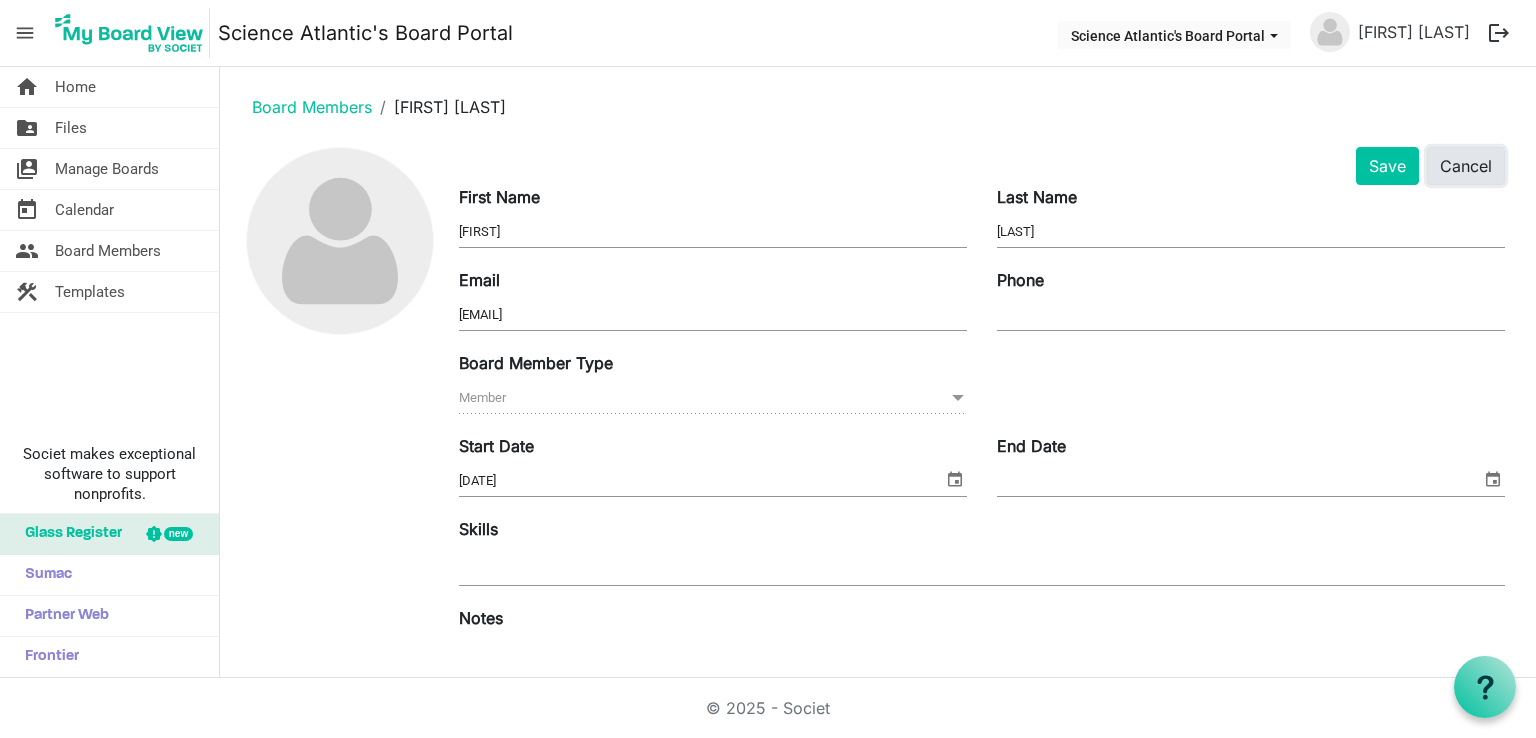 click on "Cancel" at bounding box center (1466, 166) 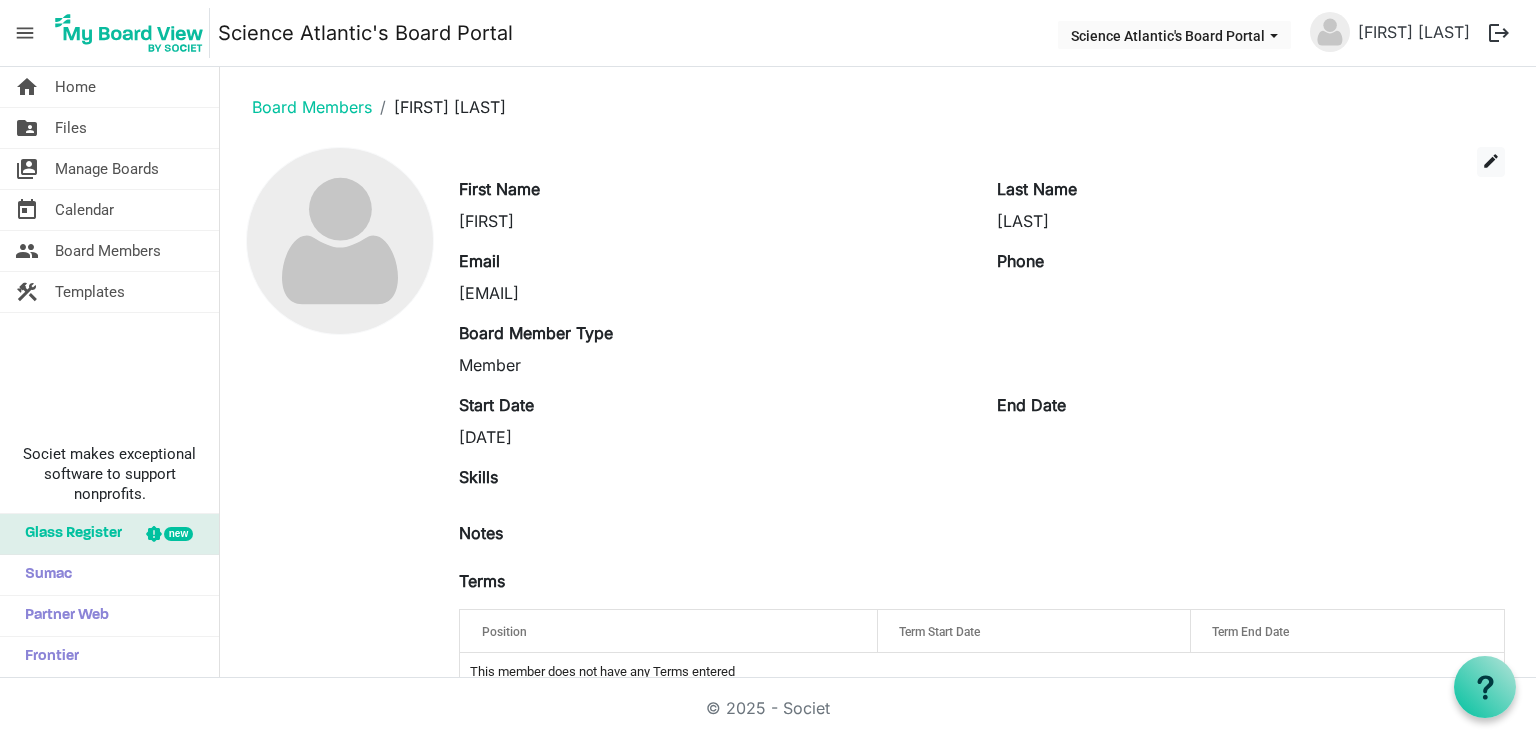 click on "Board Members" at bounding box center [312, 107] 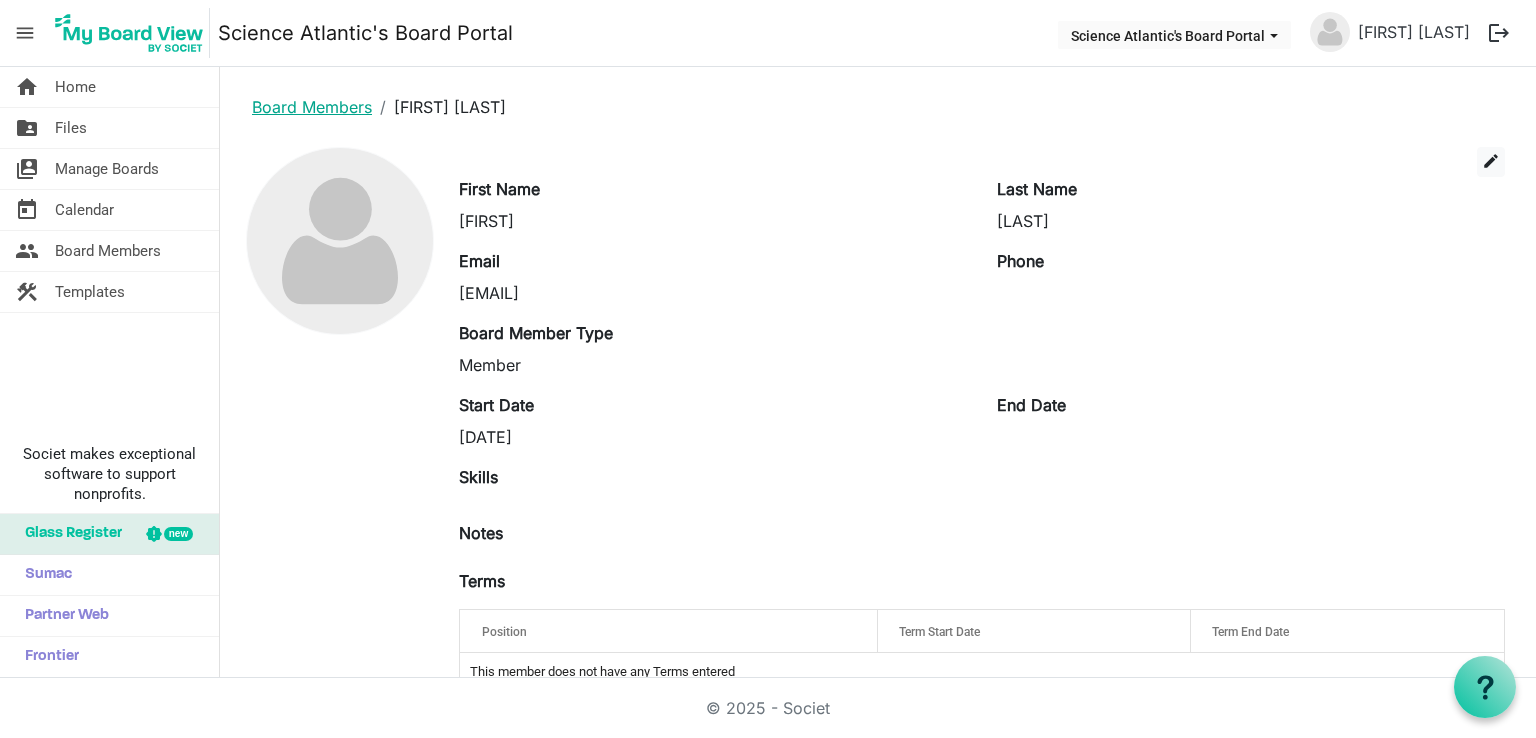 click on "Board Members" at bounding box center [312, 107] 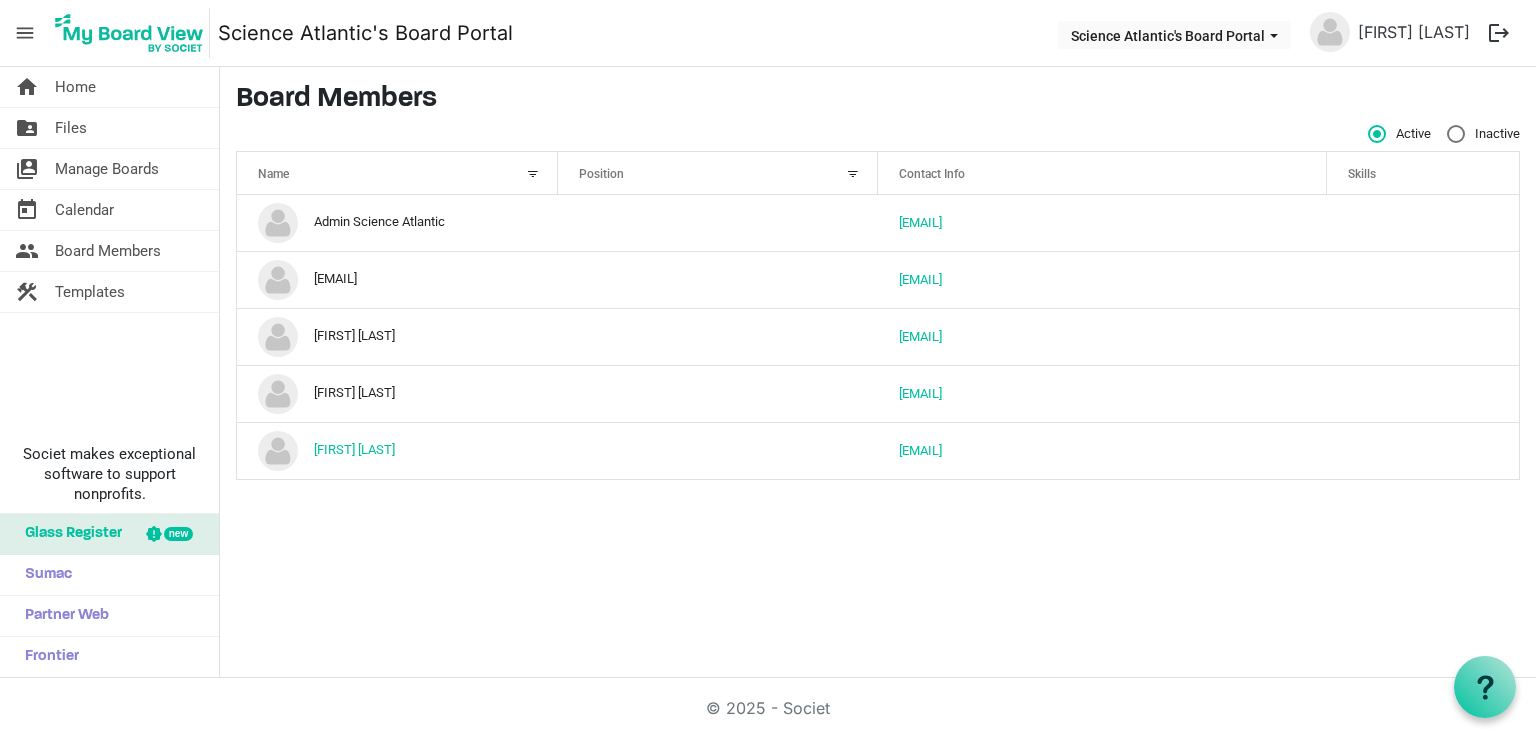 scroll, scrollTop: 0, scrollLeft: 0, axis: both 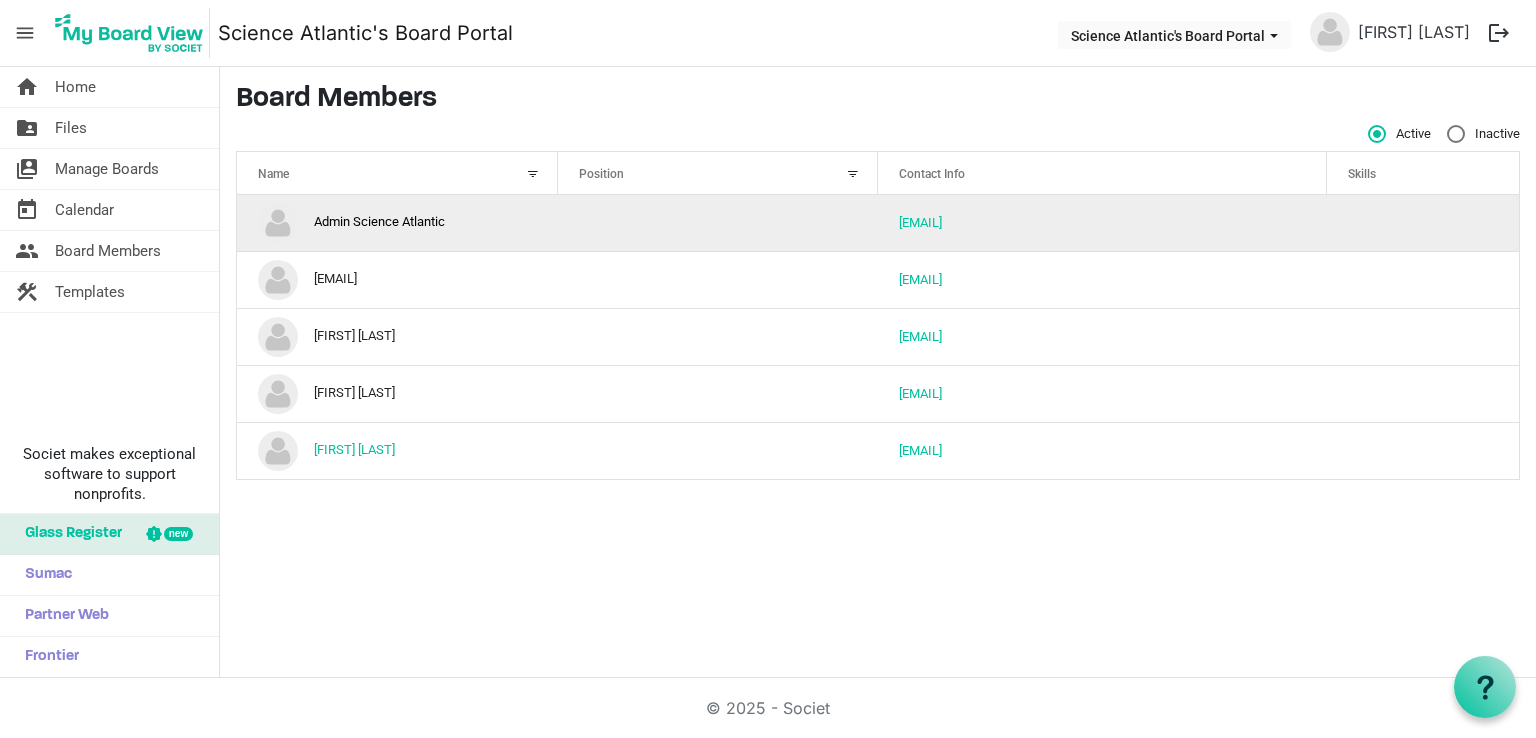 click on "Admin Science Atlantic" at bounding box center (397, 223) 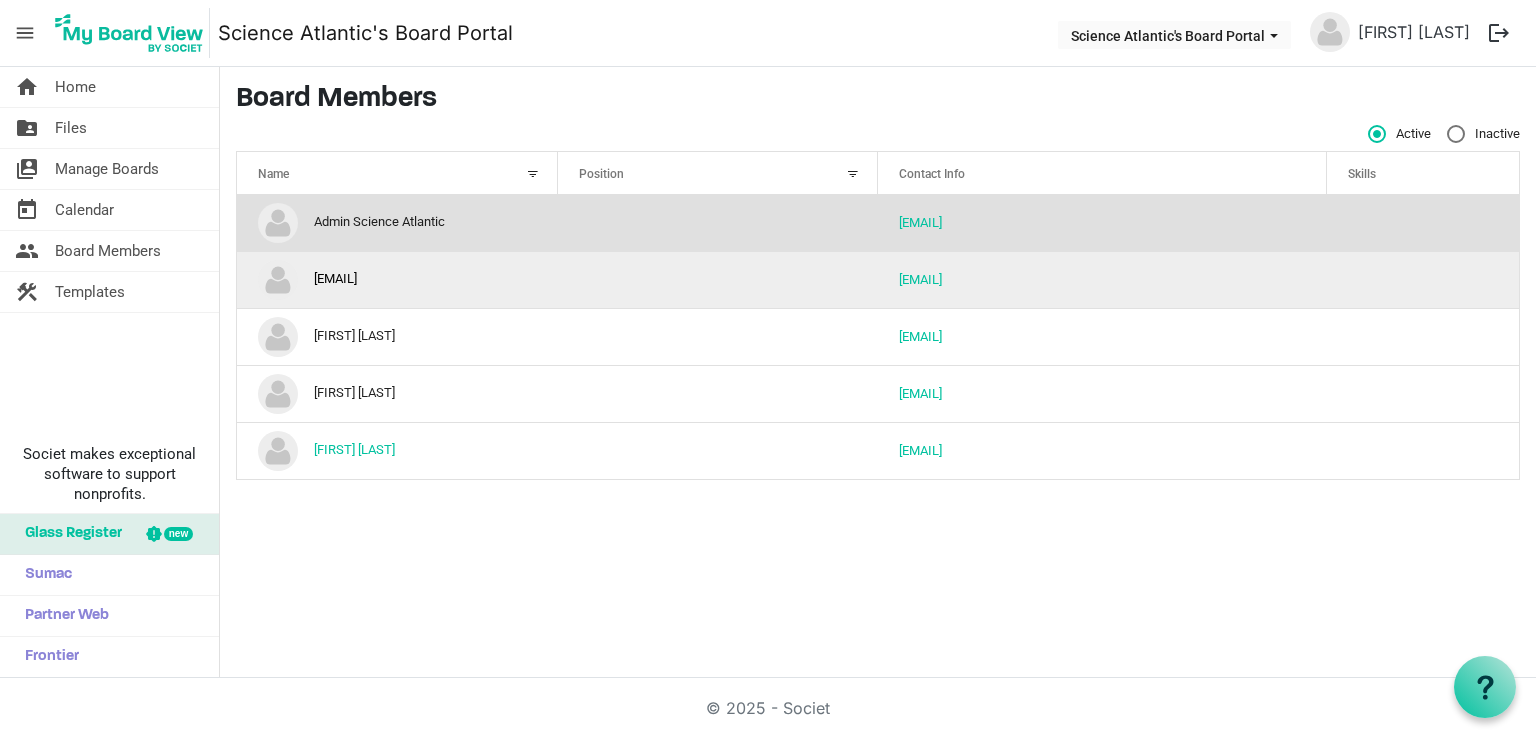 click on "HR Science Atlantic.ca" at bounding box center (397, 279) 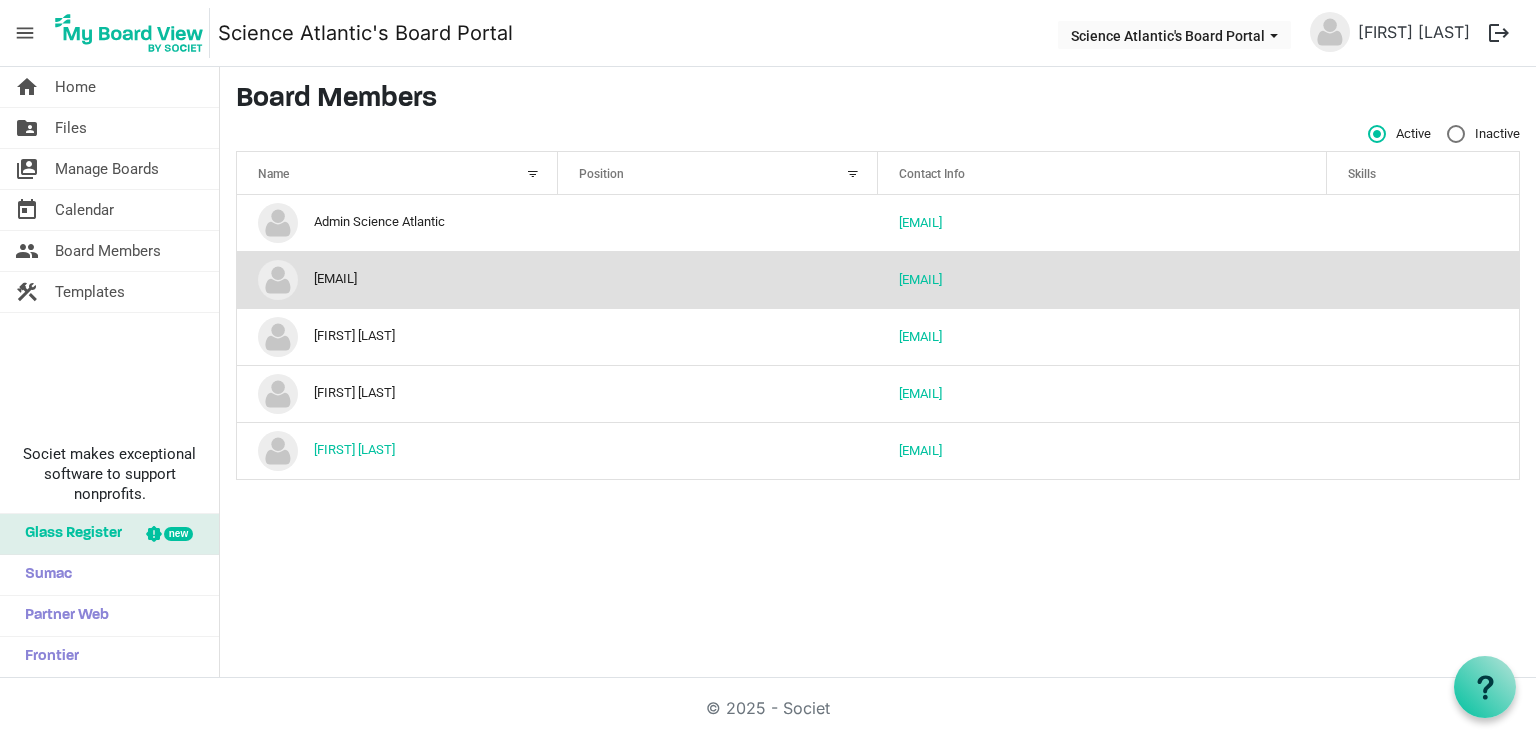 click on "HR Science Atlantic.ca" at bounding box center [397, 279] 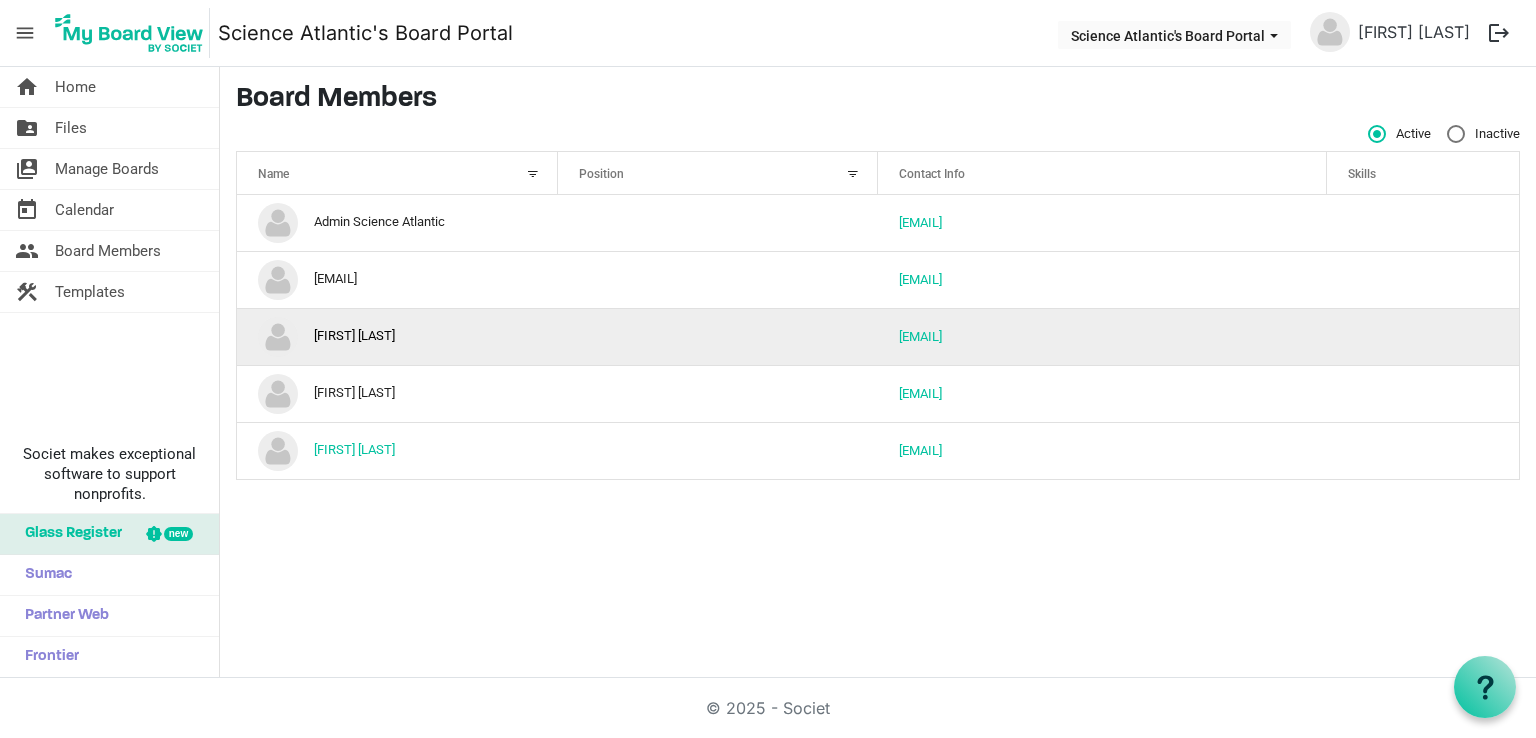 click on "Lois Whitehead" at bounding box center [397, 336] 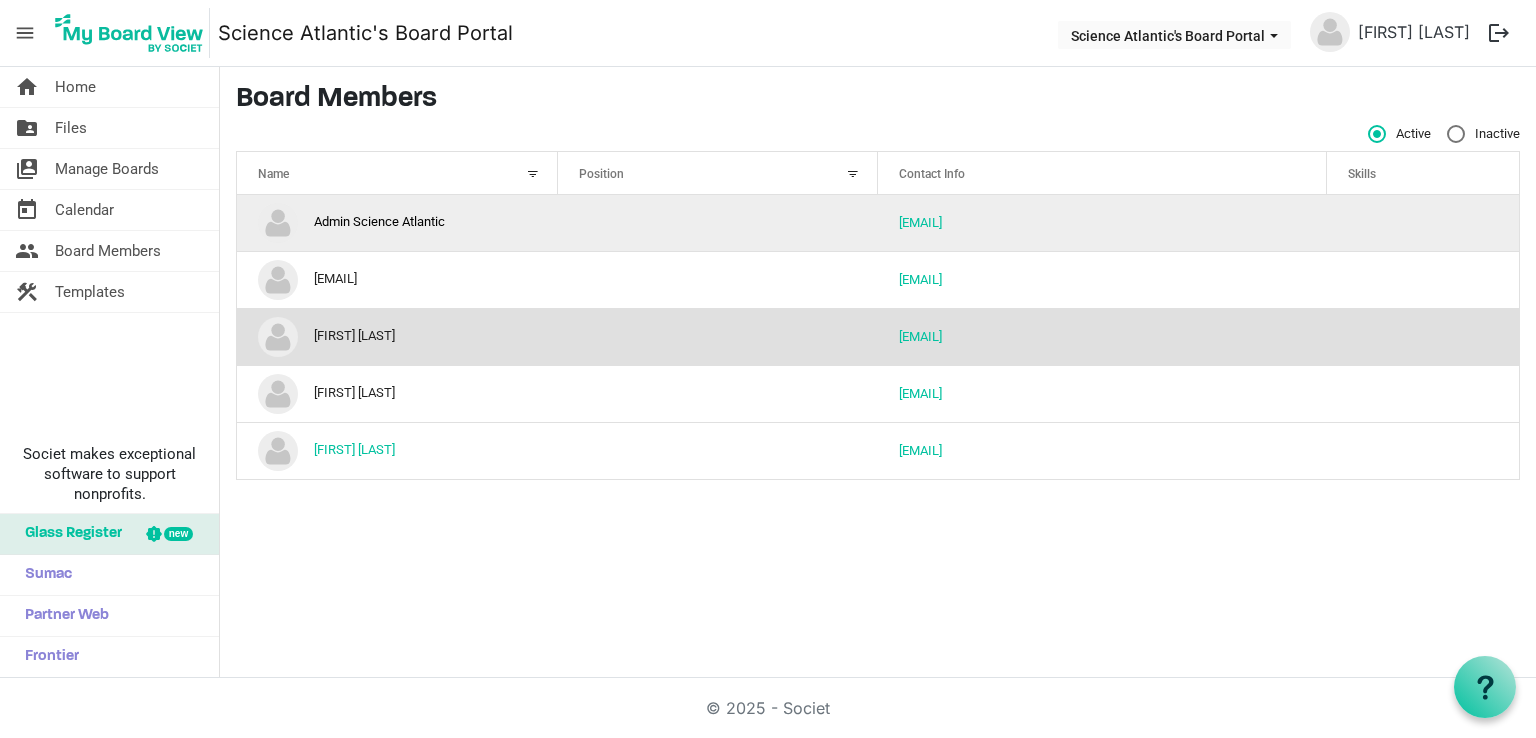 click on "Admin Science Atlantic" at bounding box center (397, 223) 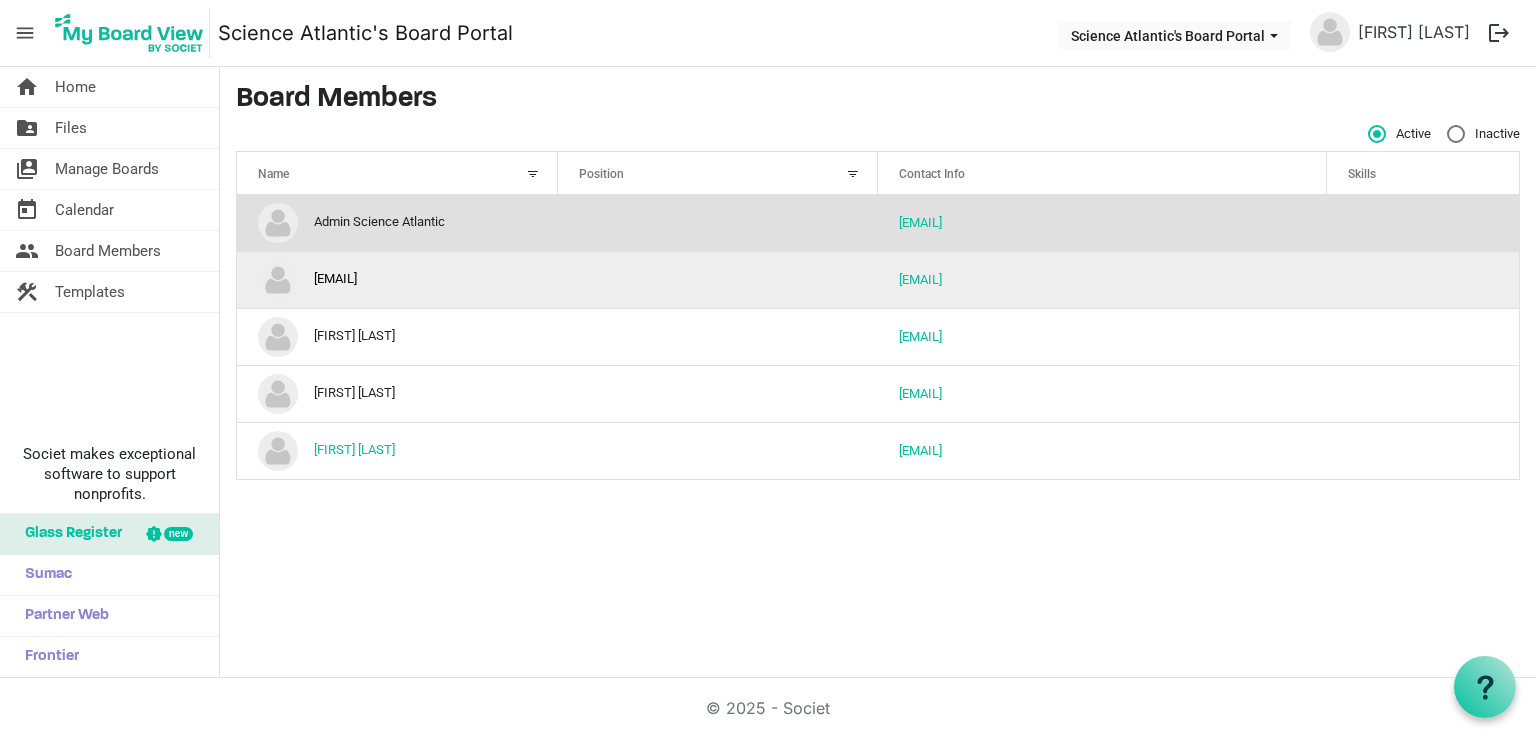 click on "HR Science Atlantic.ca" at bounding box center [397, 279] 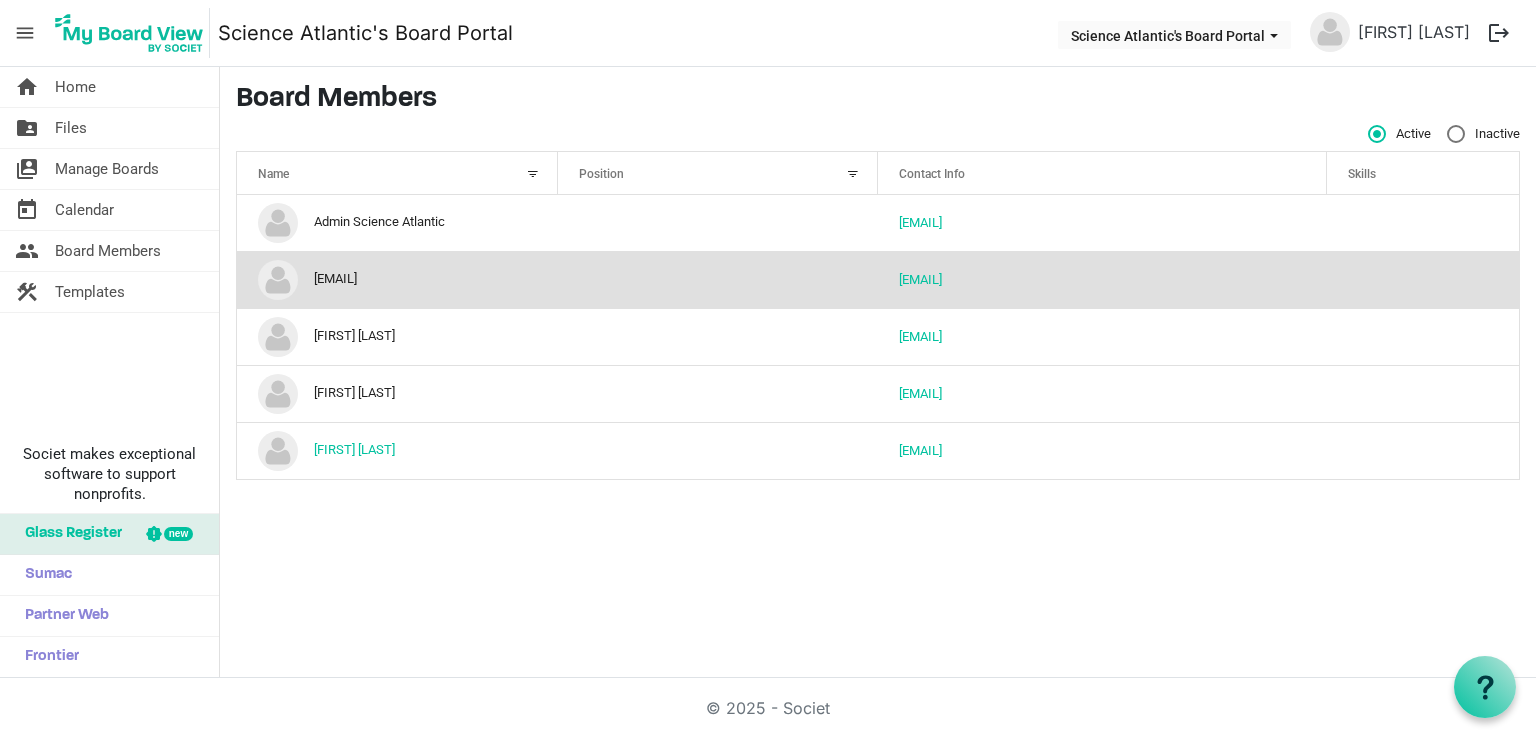 click on "HR Science Atlantic.ca" at bounding box center [397, 279] 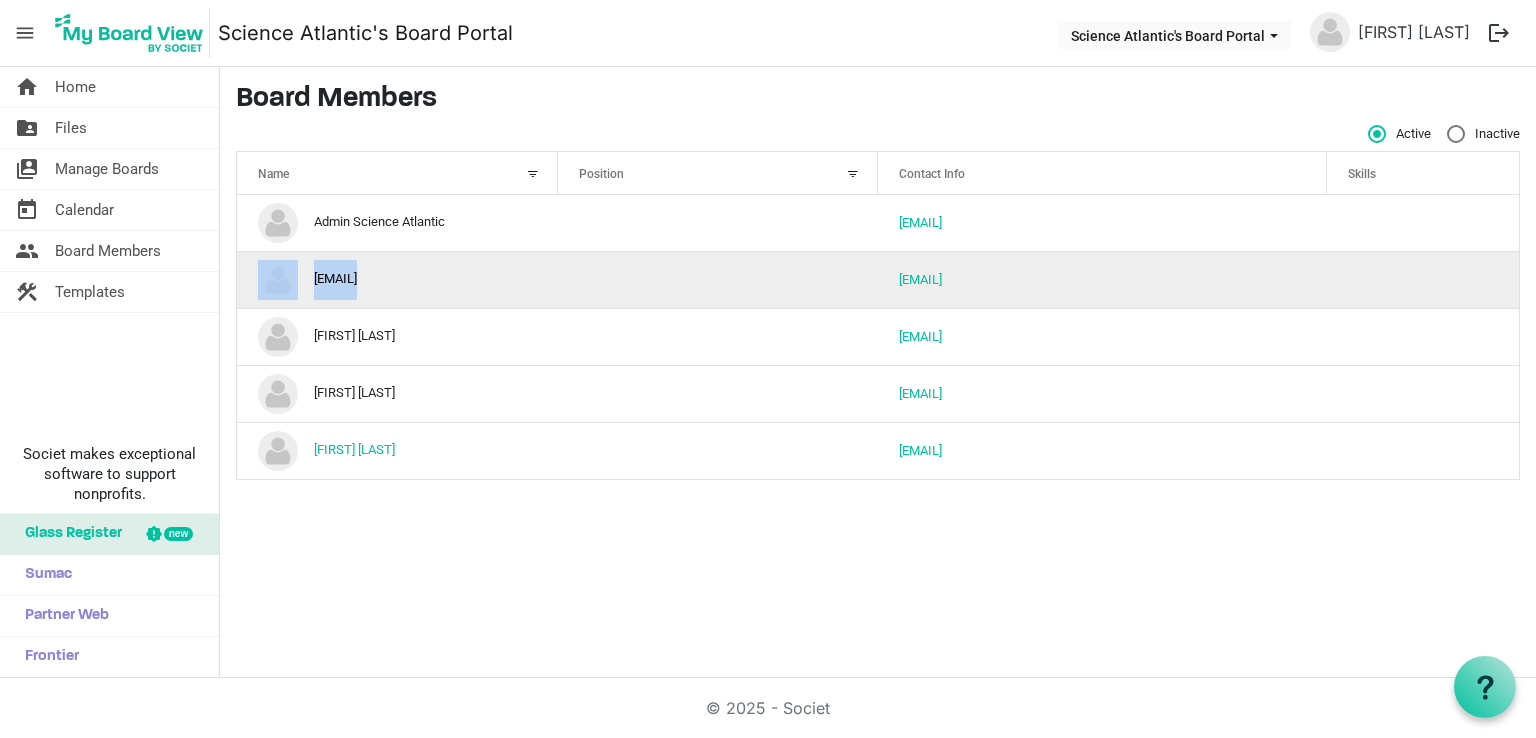 click on "HR Science Atlantic.ca" at bounding box center (397, 279) 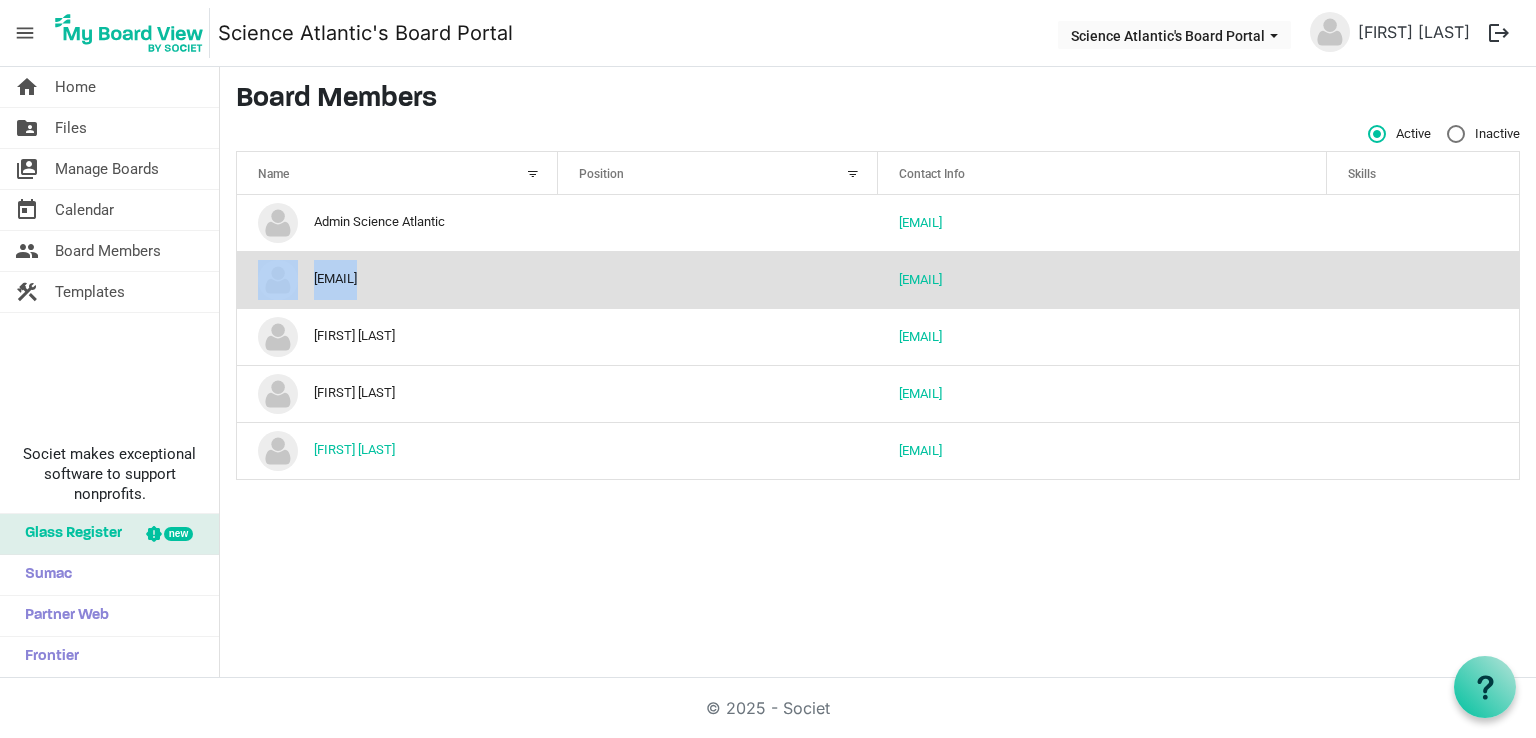click on "HR Science Atlantic.ca" at bounding box center (397, 279) 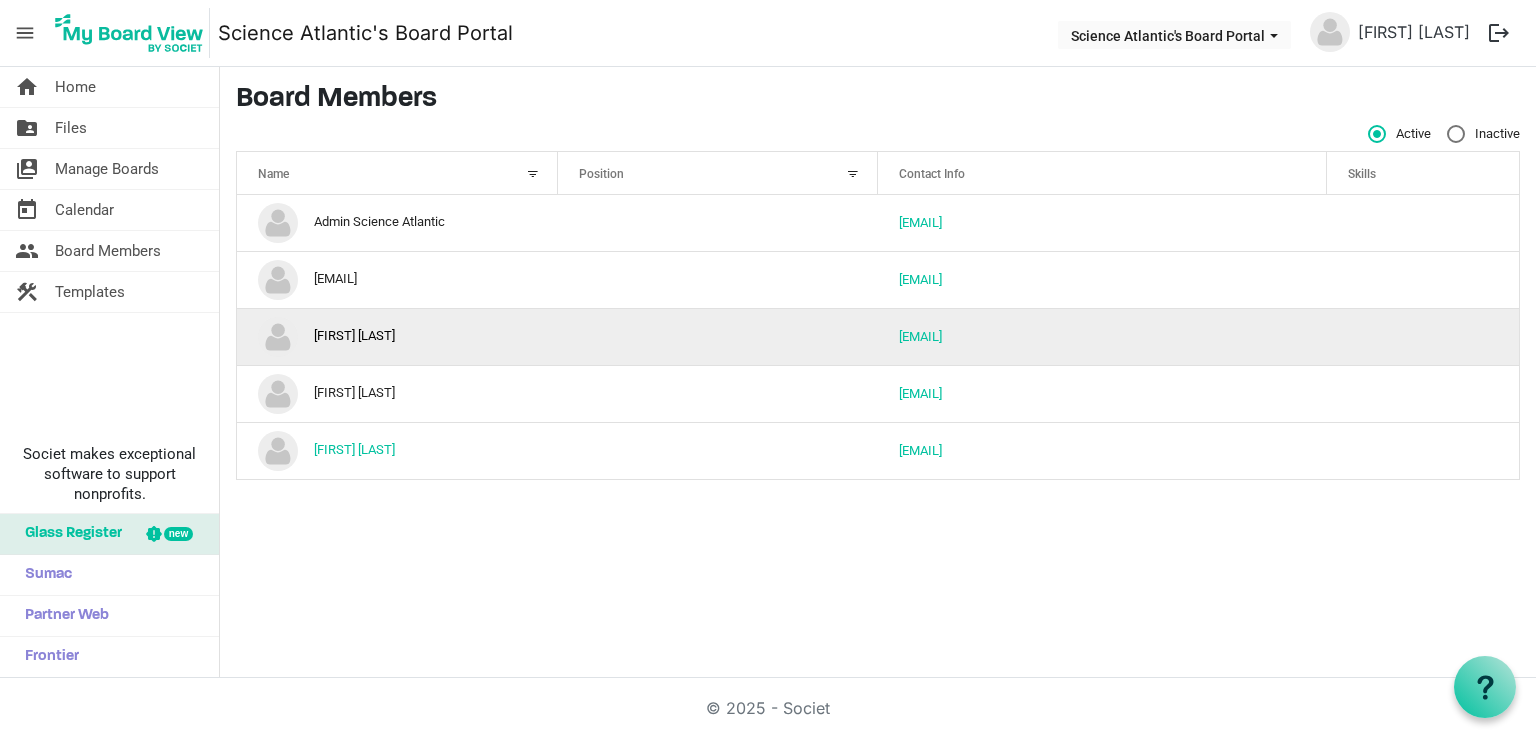 click on "Lois Whitehead" at bounding box center [397, 336] 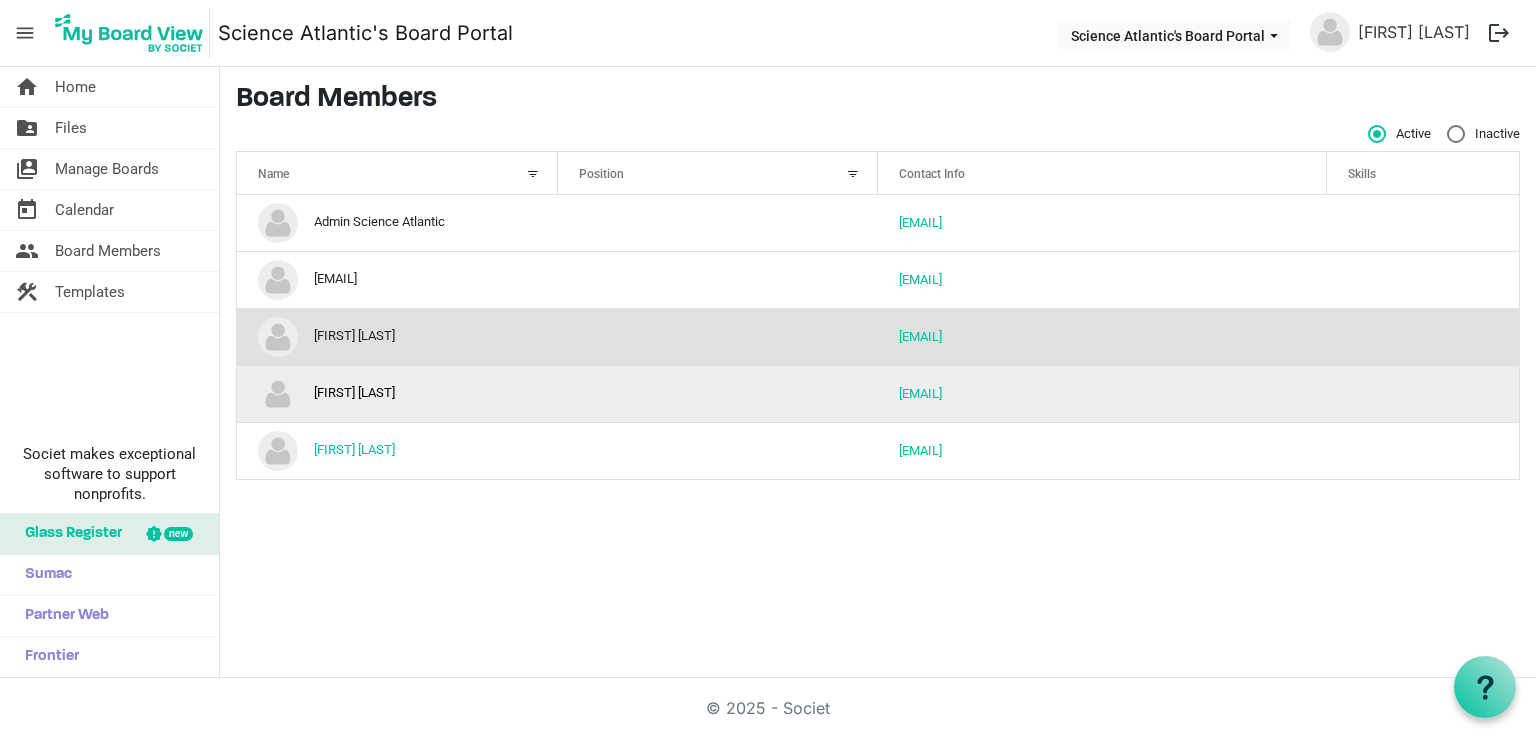 click on "[FIRST] [LAST]" at bounding box center (397, 393) 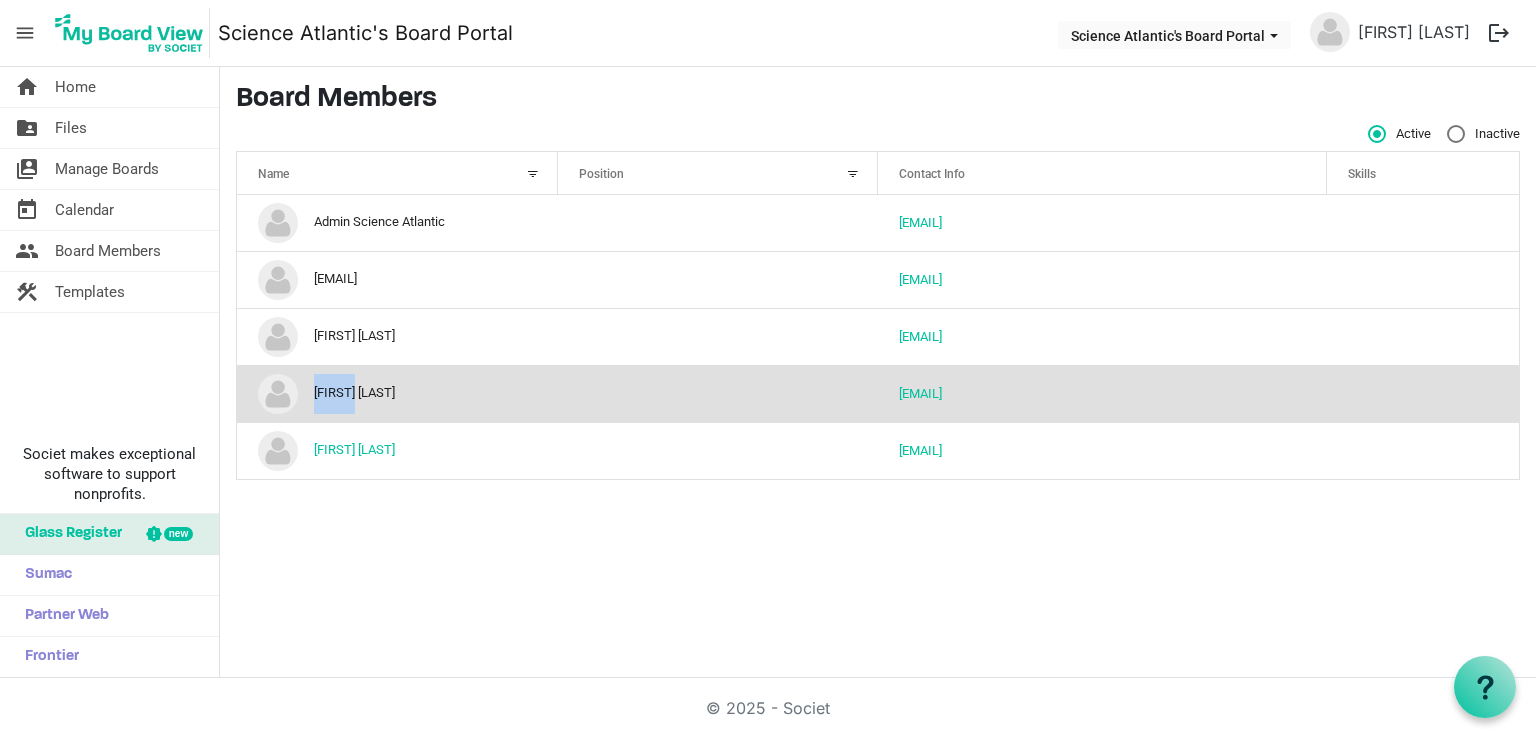 click on "[FIRST] [LAST]" at bounding box center (397, 393) 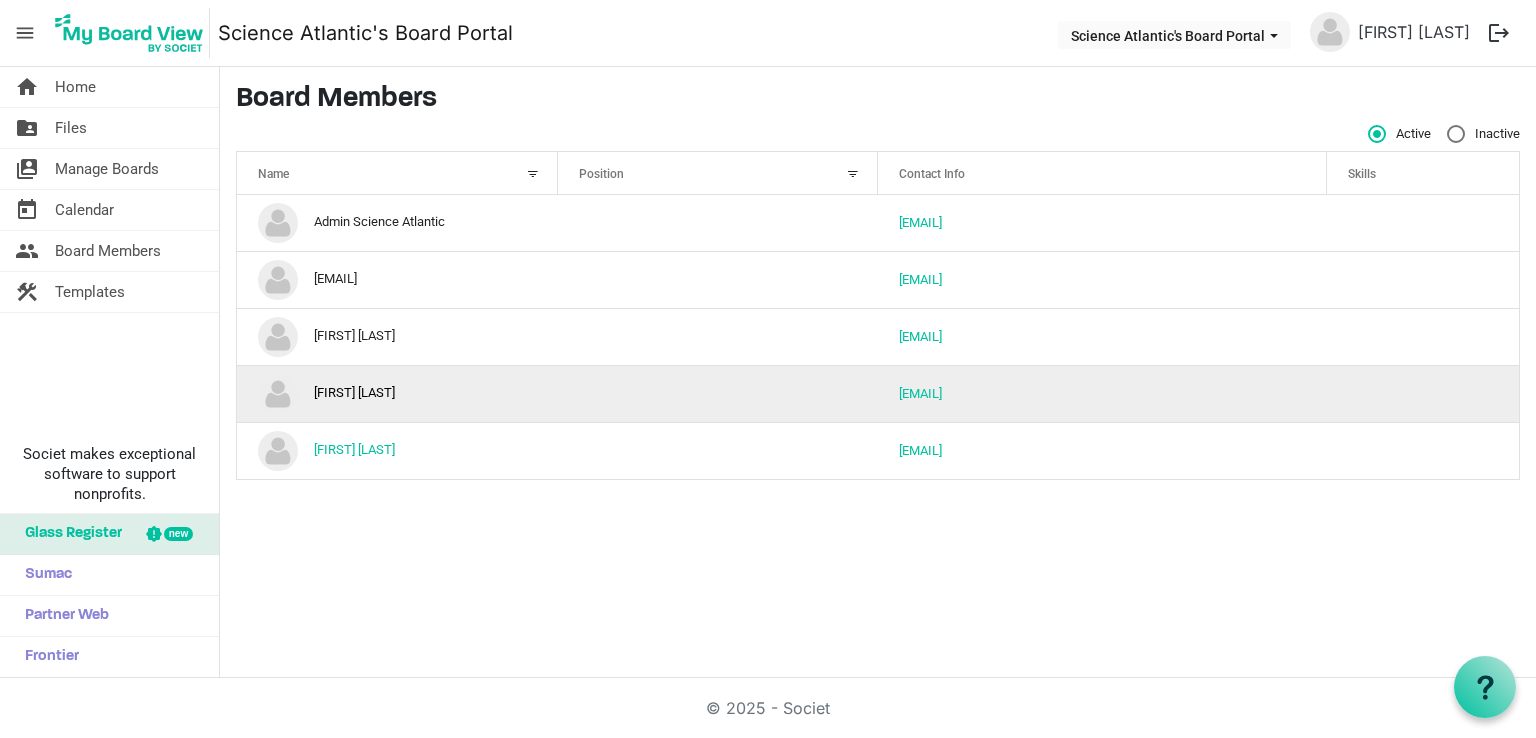 click on "[FIRST] [LAST]" at bounding box center [397, 393] 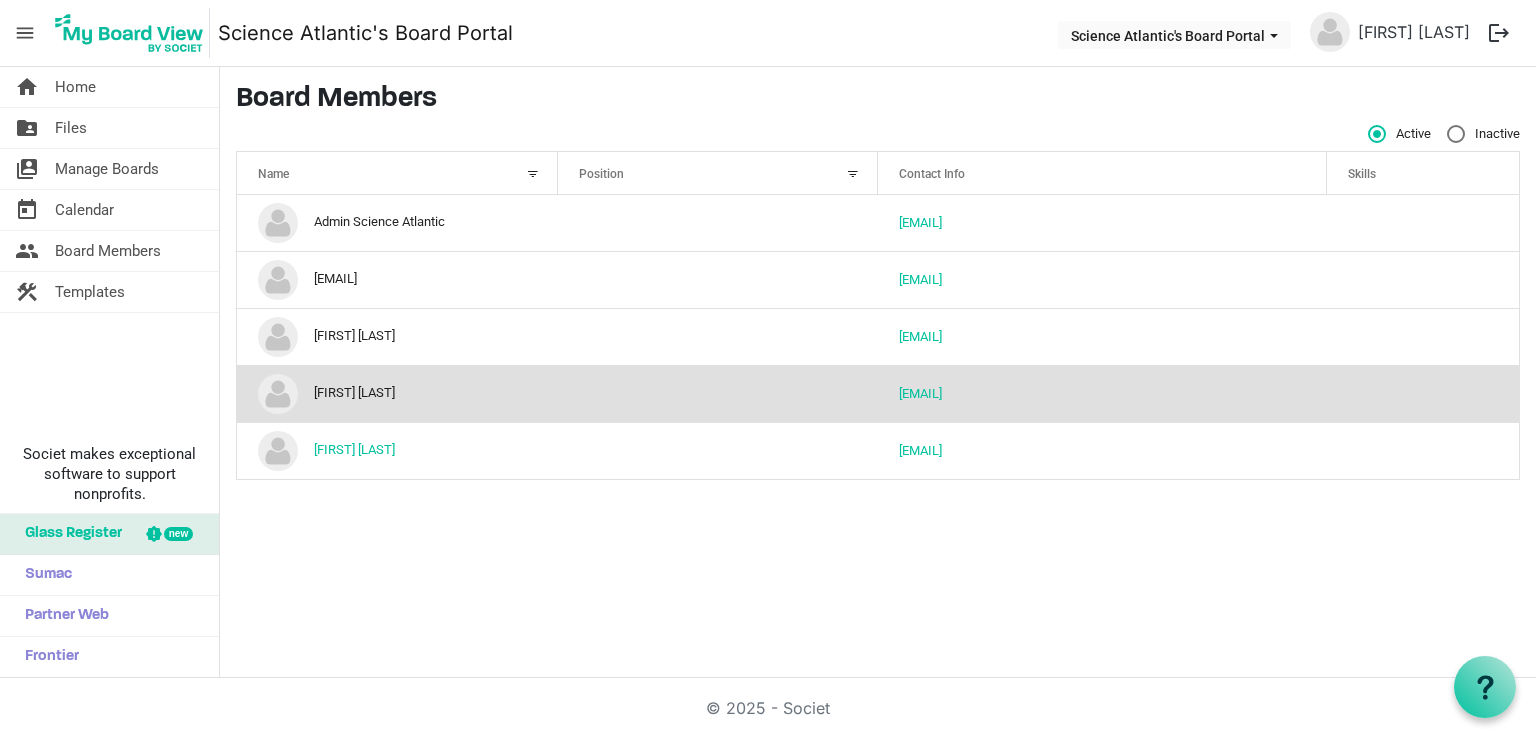 click on "home
Home
folder_shared
Files
switch_account
Manage Boards
today
Calendar
people
Board Members
construction
Templates" at bounding box center (768, 372) 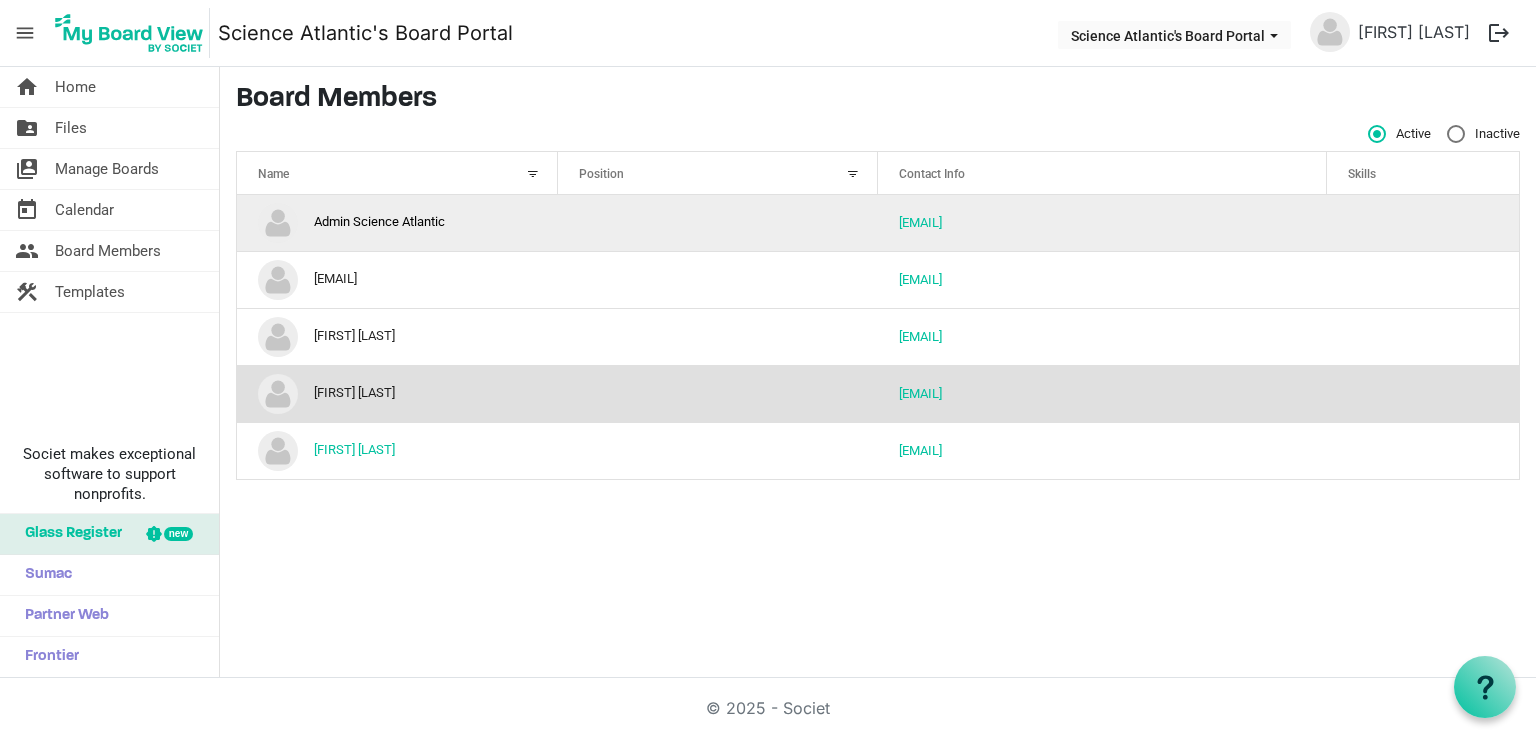 click on "Admin Science Atlantic" at bounding box center [397, 223] 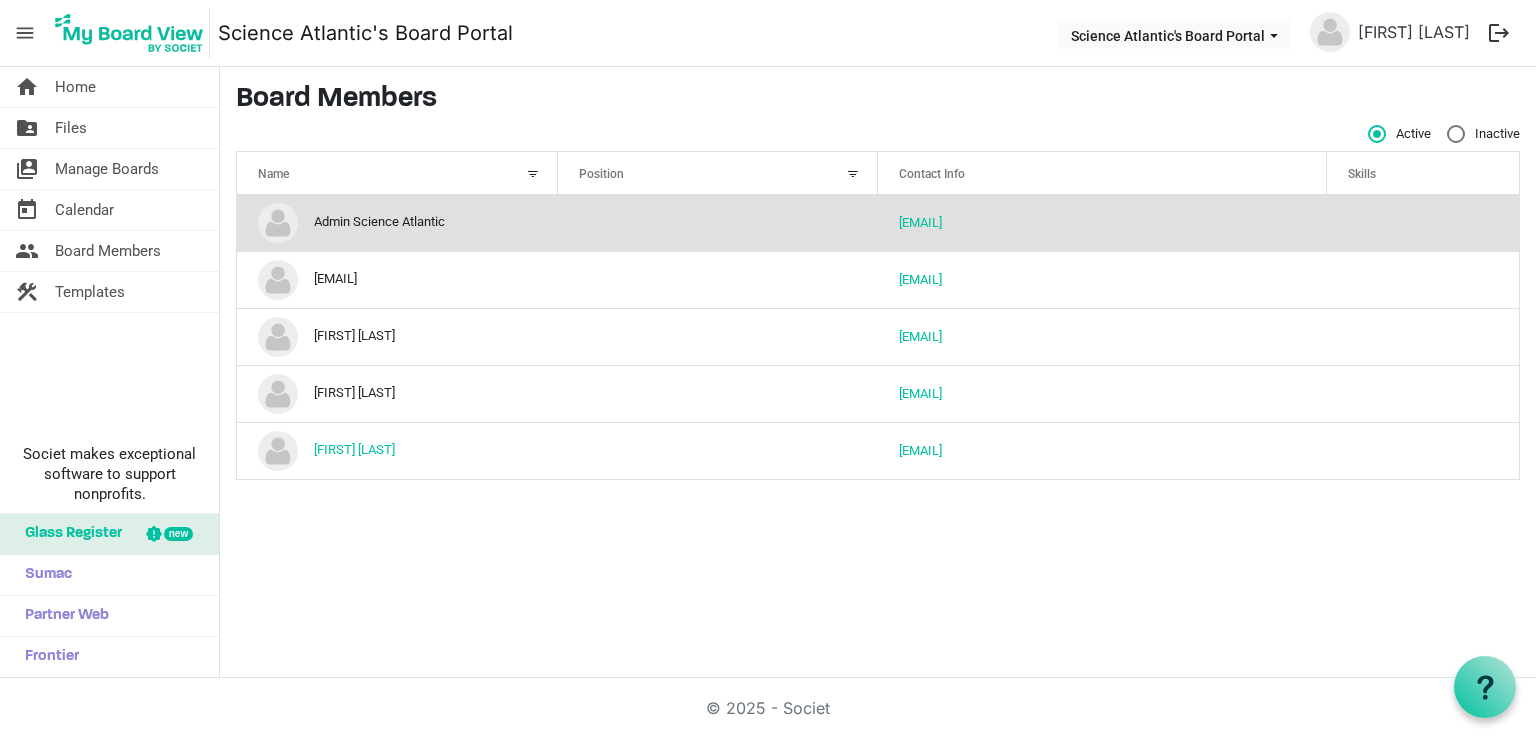 click on "Admin Science Atlantic" at bounding box center [397, 223] 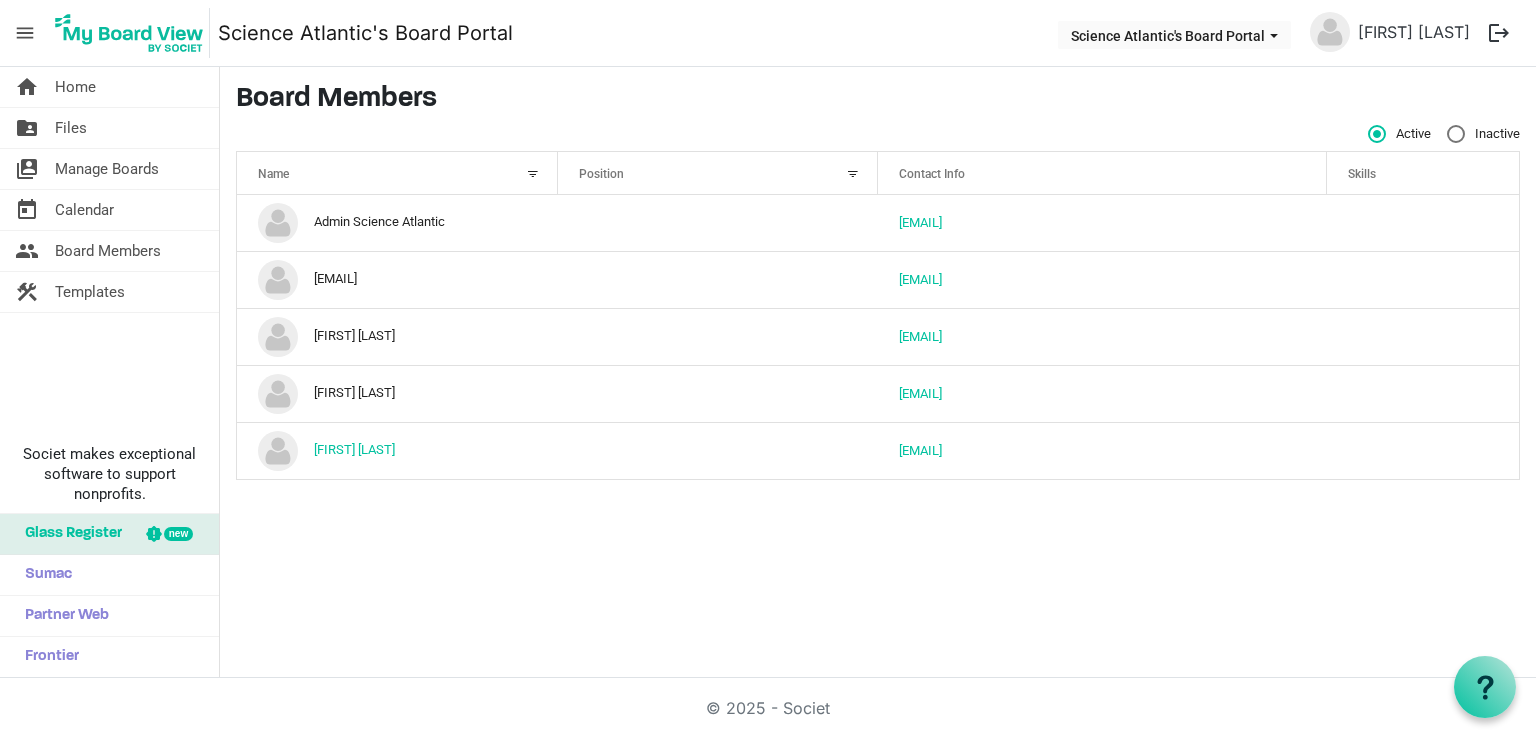 click on "home
Home
folder_shared
Files
switch_account
Manage Boards
today
Calendar
people
Board Members
construction
Templates" at bounding box center (768, 372) 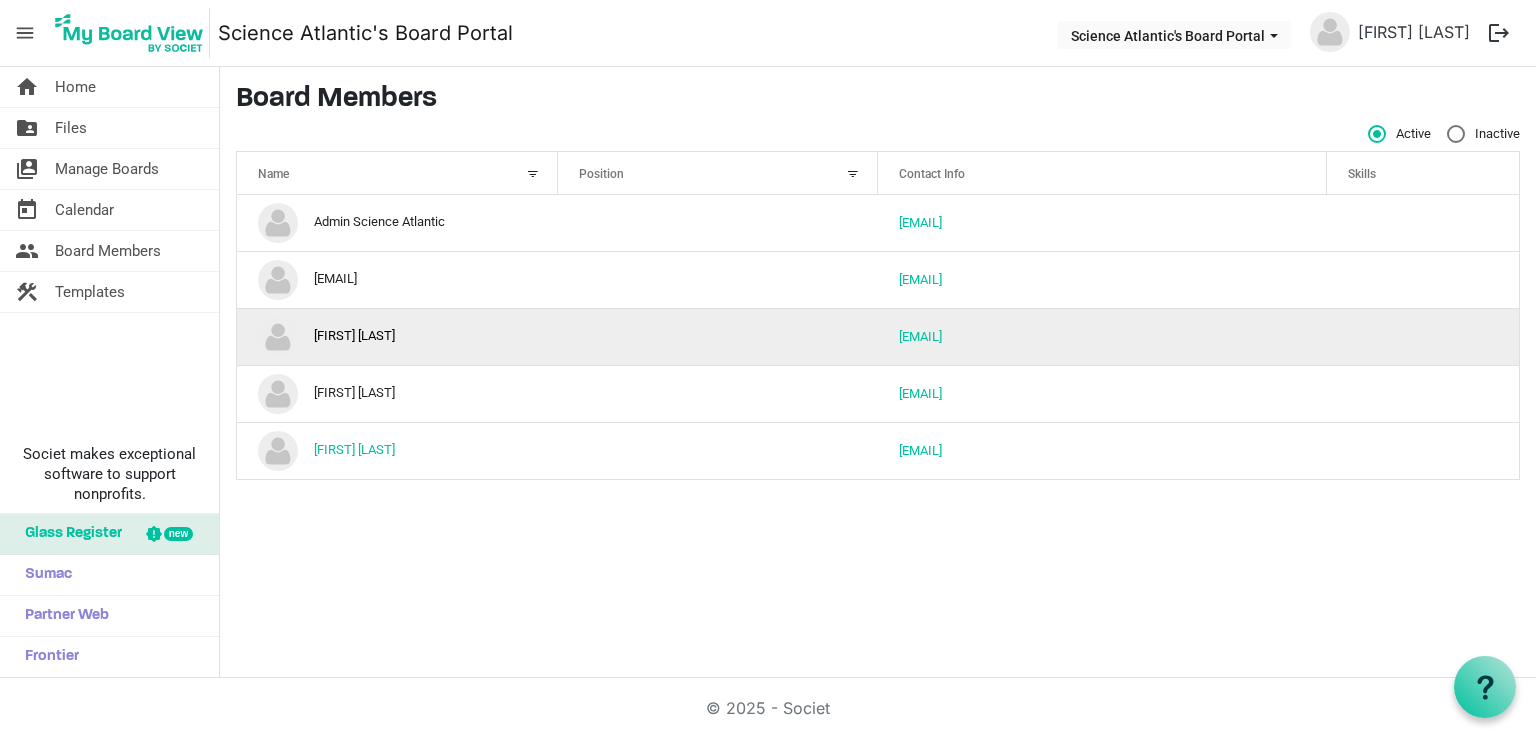click on "Lois Whitehead" at bounding box center [397, 336] 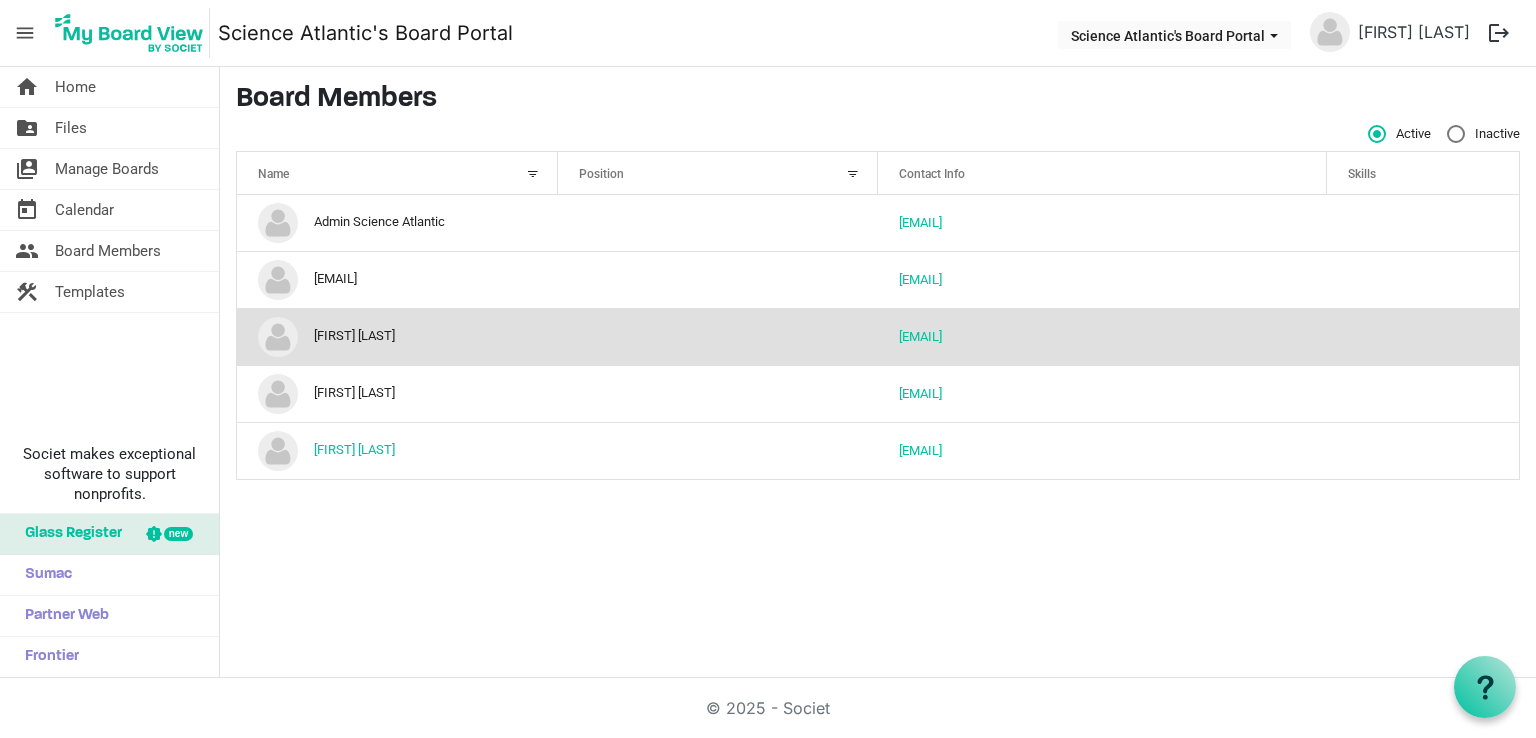 click on "Lois Whitehead" at bounding box center [397, 336] 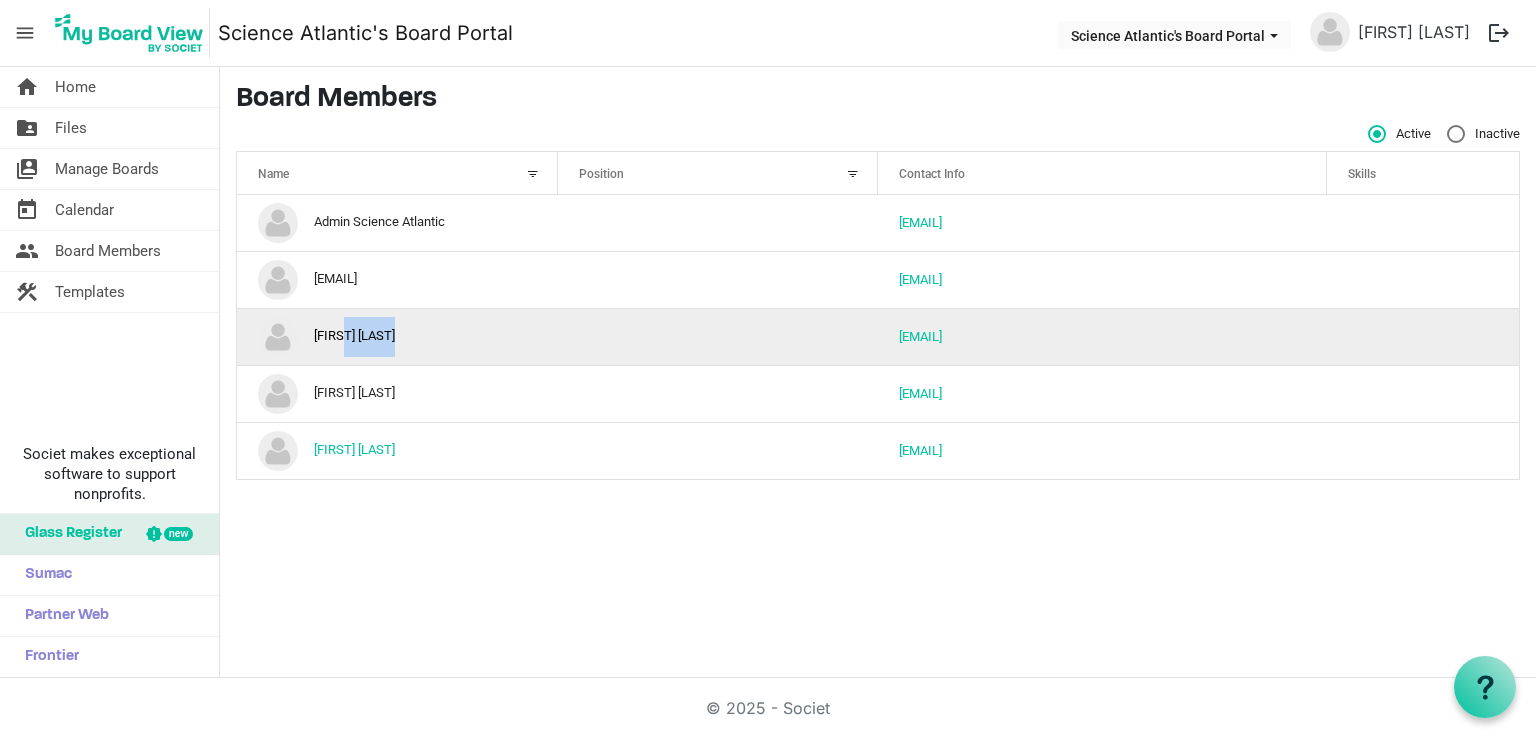click on "Lois Whitehead" at bounding box center [397, 336] 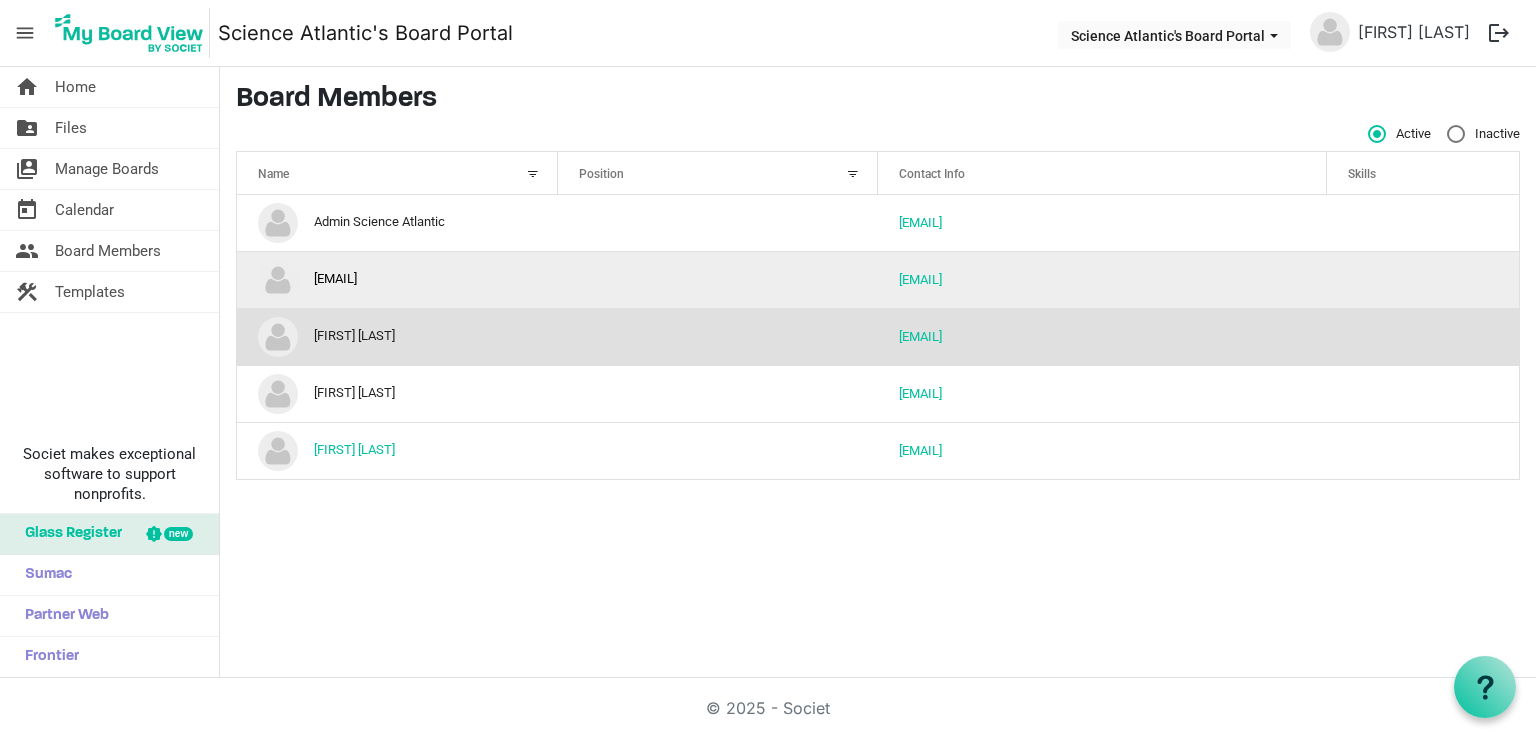 click on "HR Science Atlantic.ca" at bounding box center [397, 279] 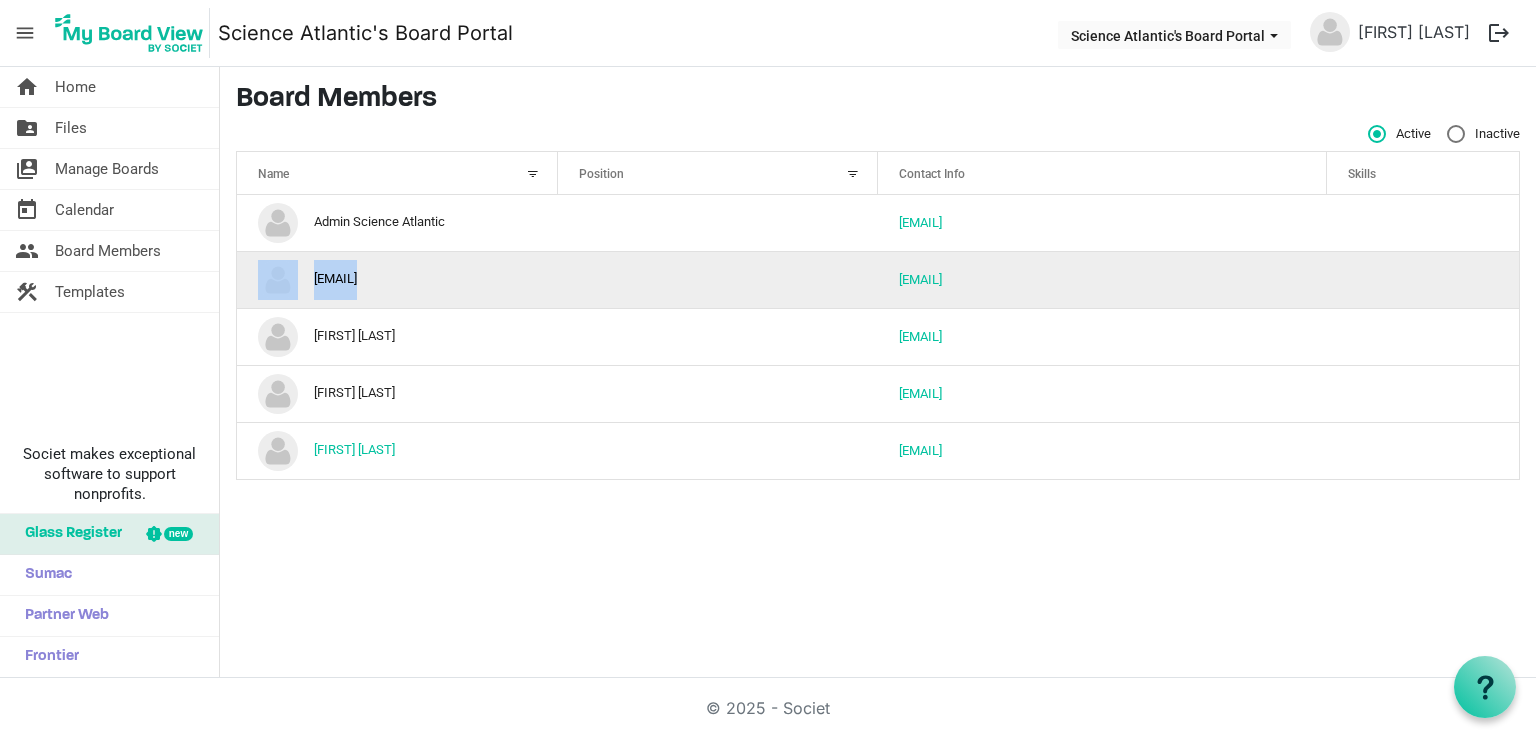click on "HR Science [DOMAIN]" at bounding box center [397, 279] 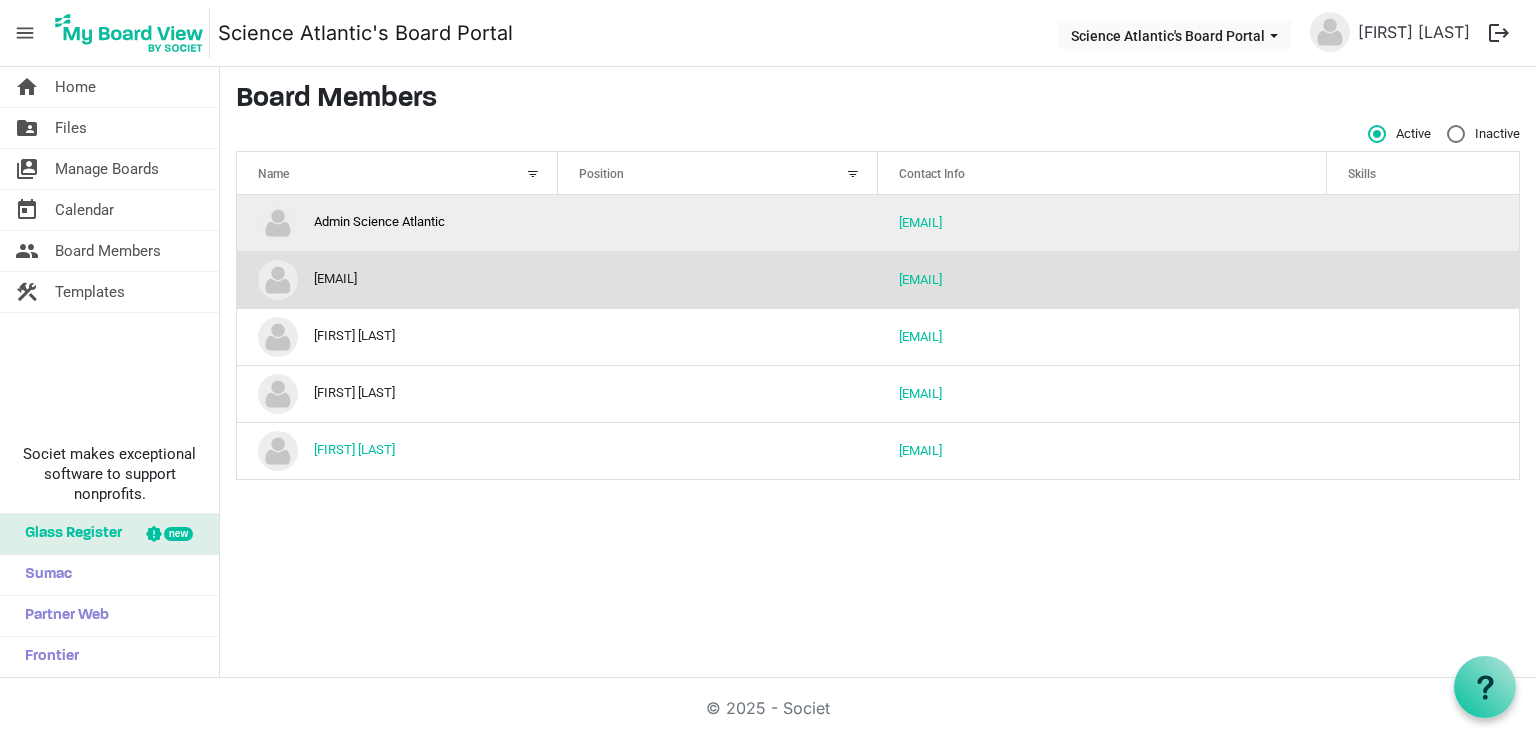 click on "Admin Science Atlantic" at bounding box center [397, 223] 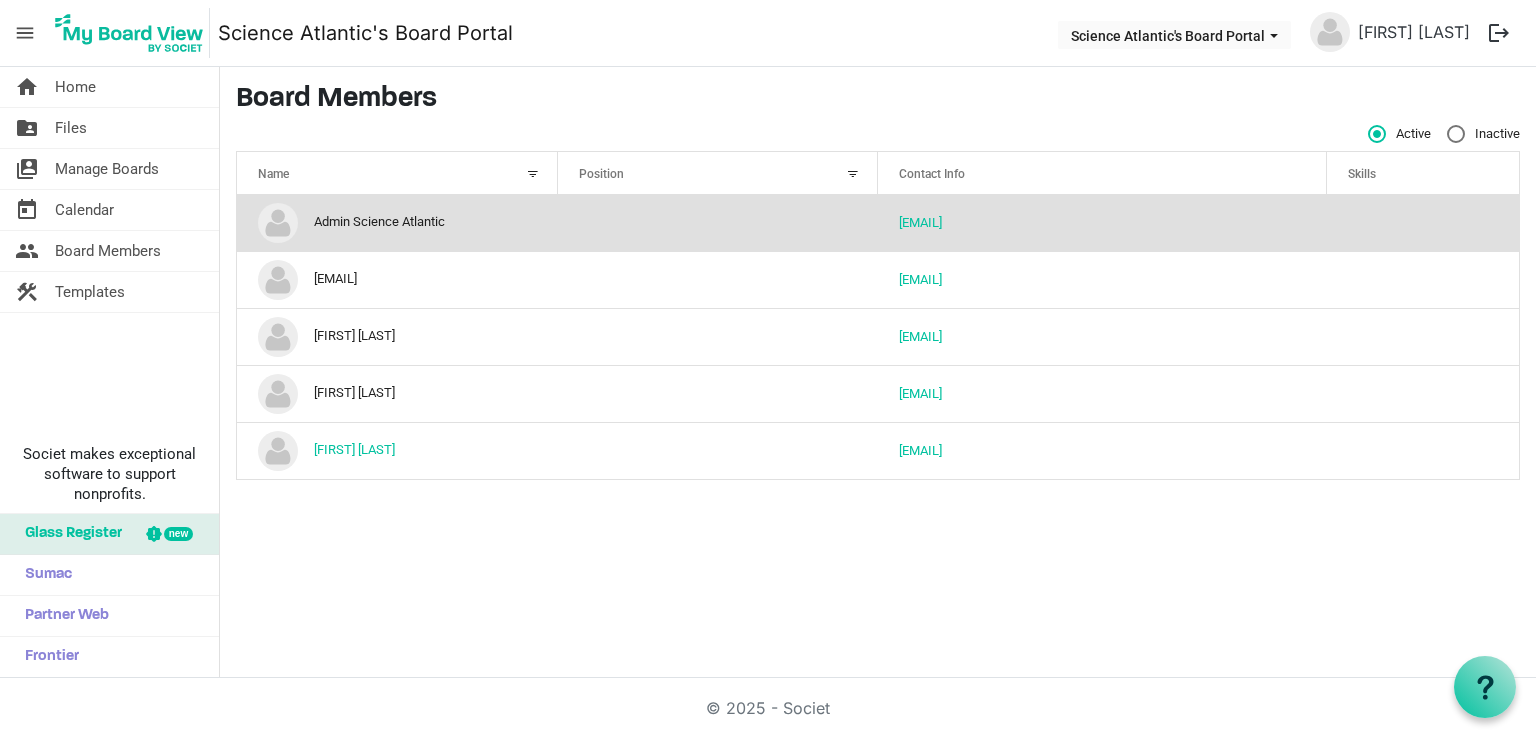 click on "Board Members" at bounding box center [878, 100] 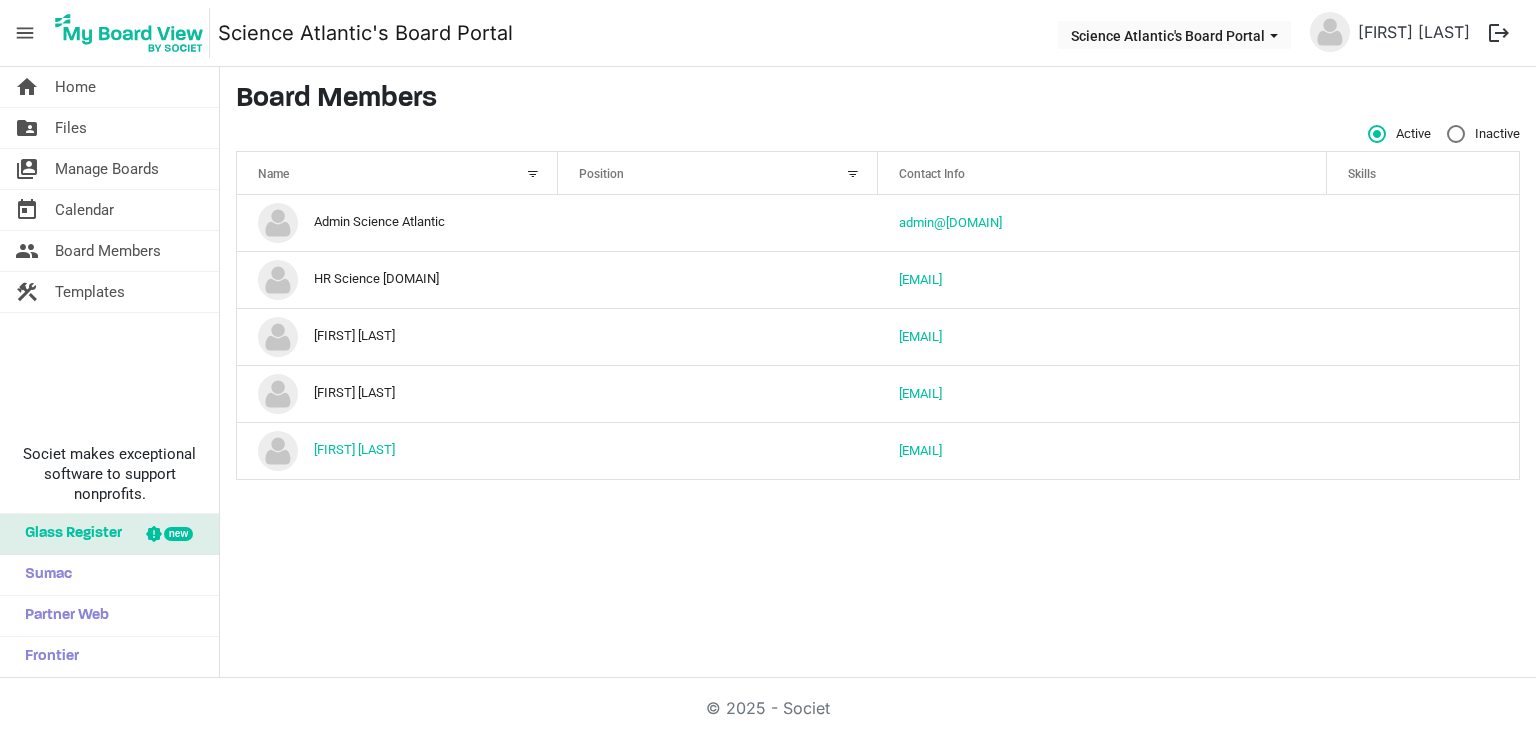 scroll, scrollTop: 0, scrollLeft: 0, axis: both 